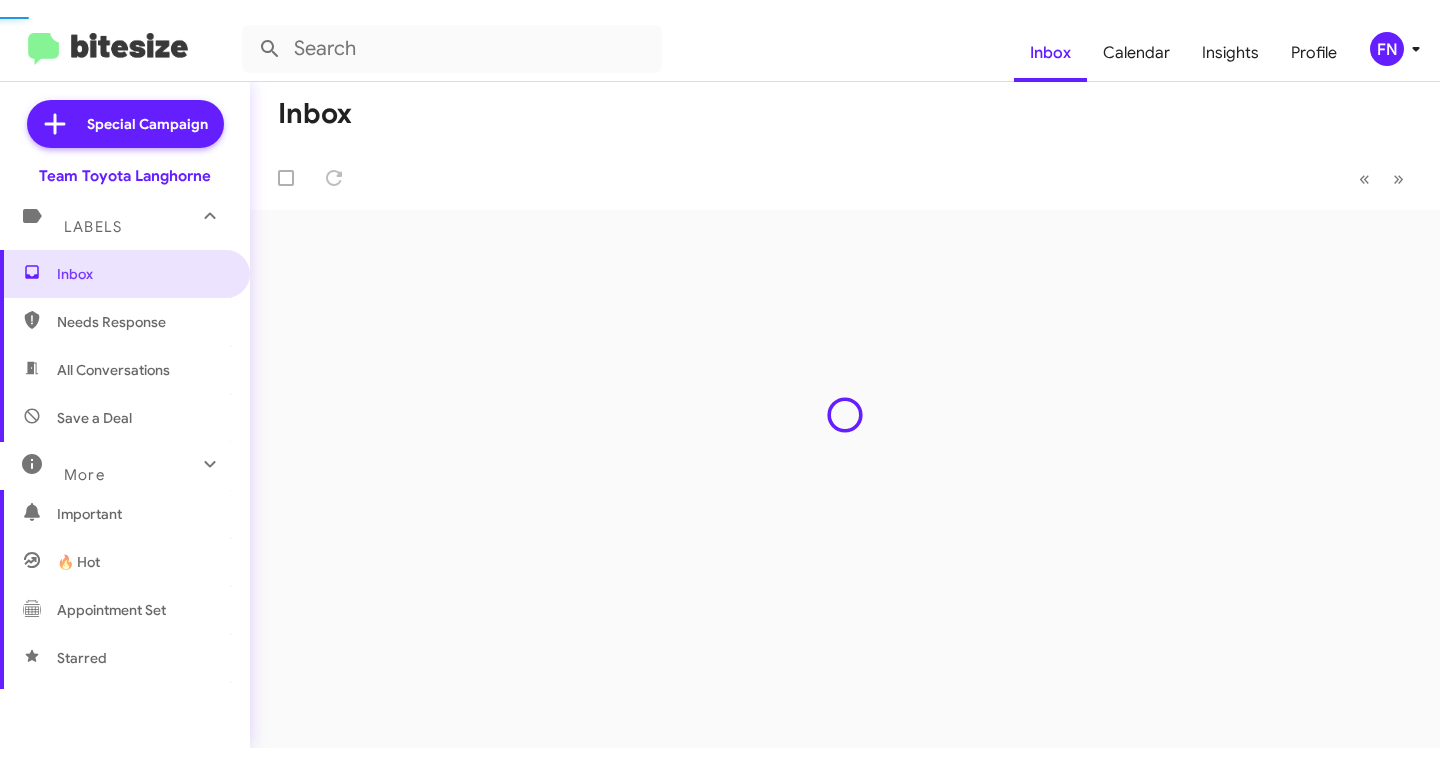 scroll, scrollTop: 0, scrollLeft: 0, axis: both 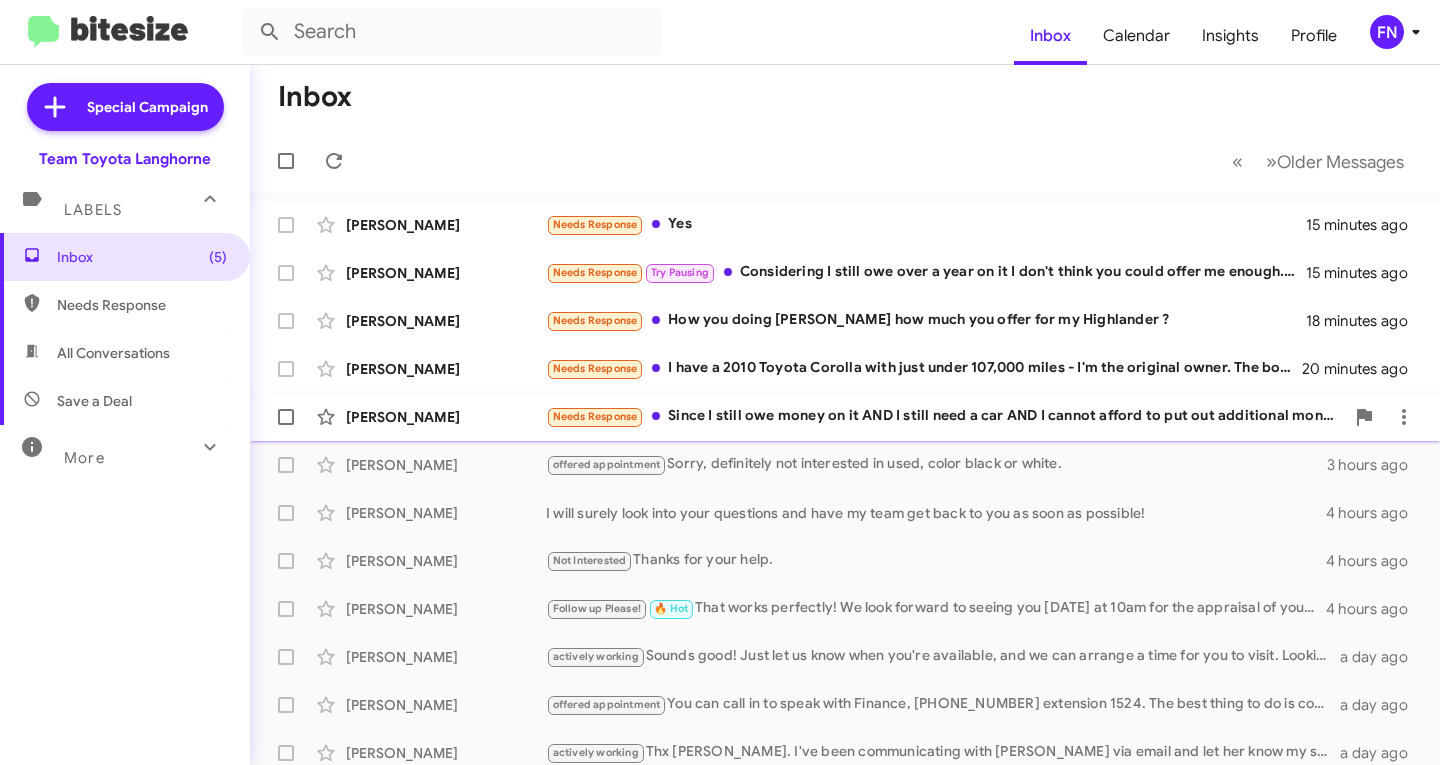 click on "[PERSON_NAME]" 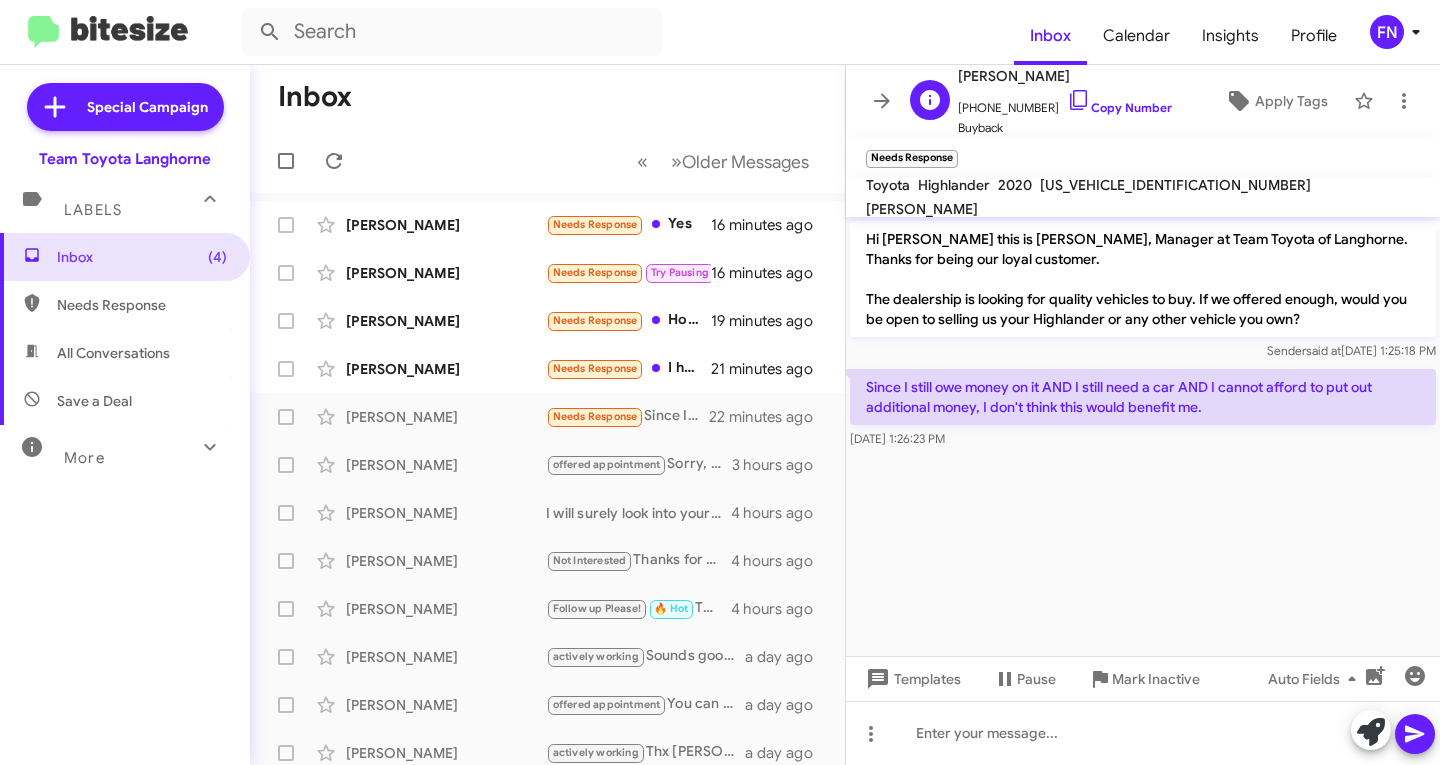 click on "[PERSON_NAME]   [PHONE_NUMBER]   Copy Number   Buyback  Apply Tags" 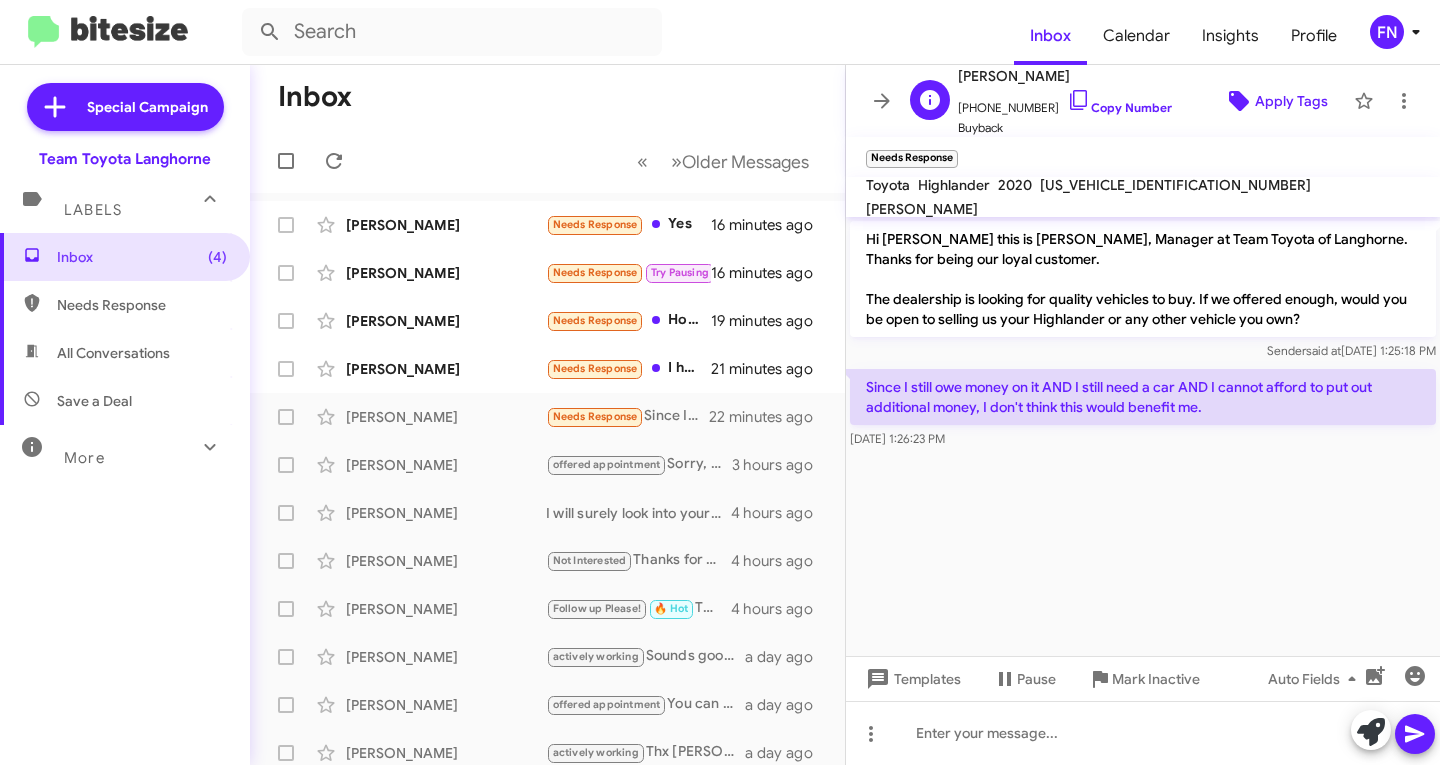 click on "Apply Tags" 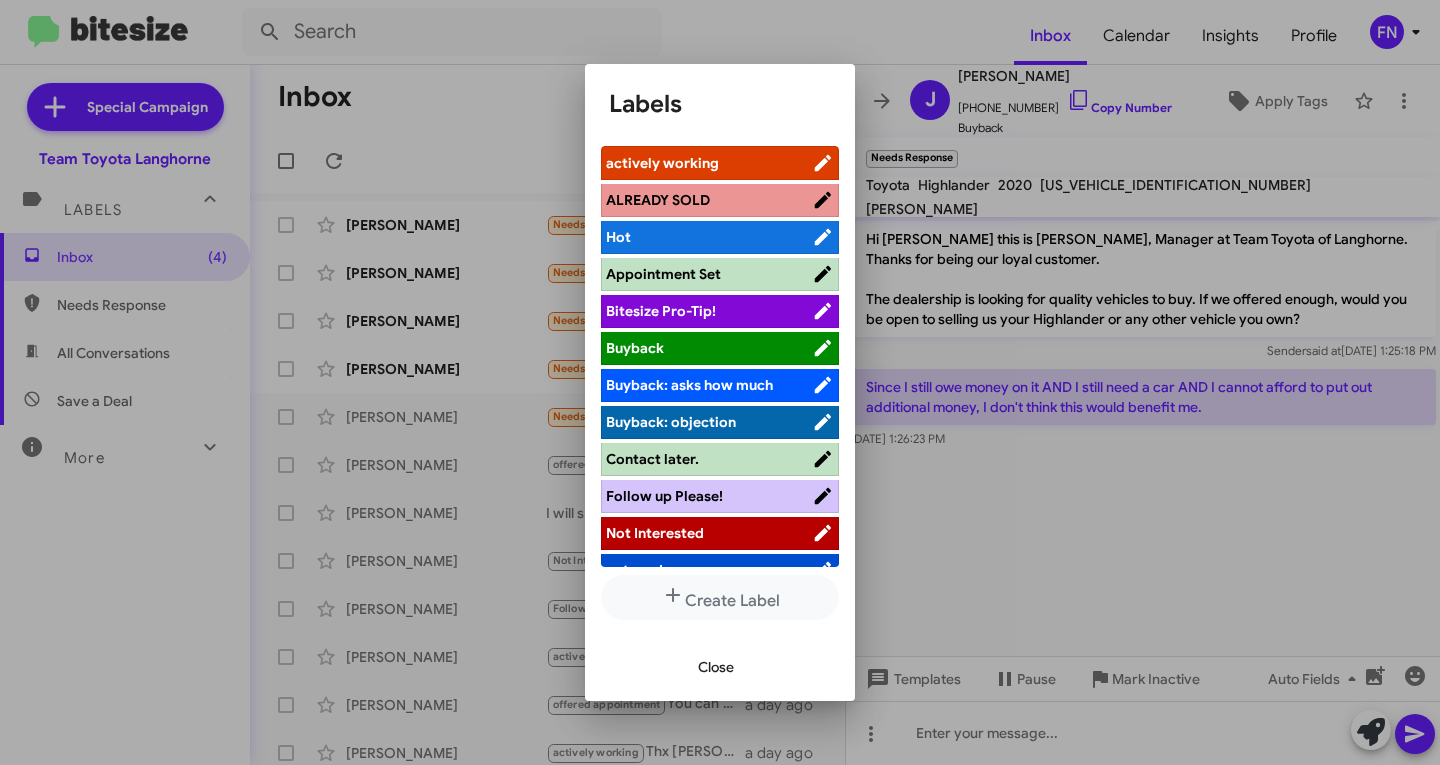 scroll, scrollTop: 9, scrollLeft: 0, axis: vertical 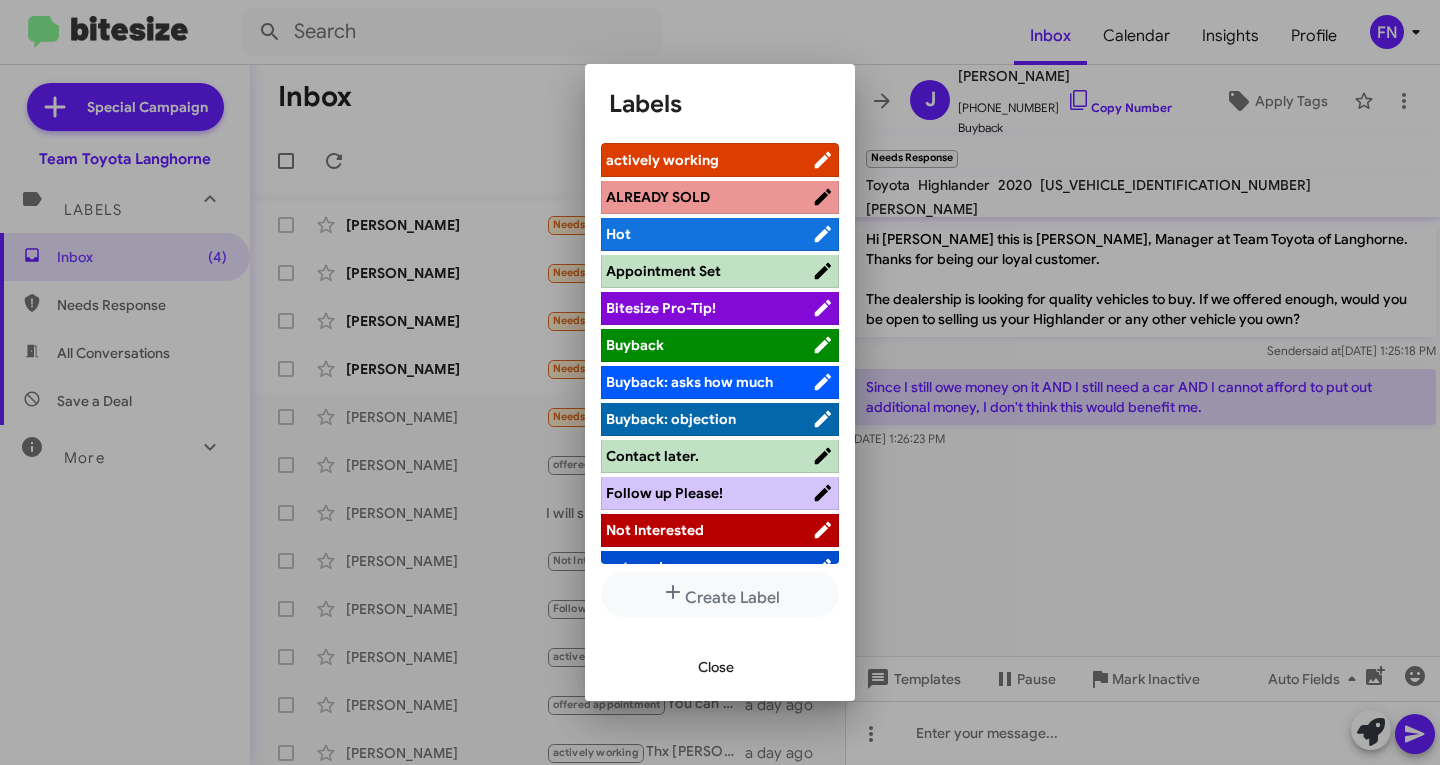 click on "Not Interested" at bounding box center (709, 530) 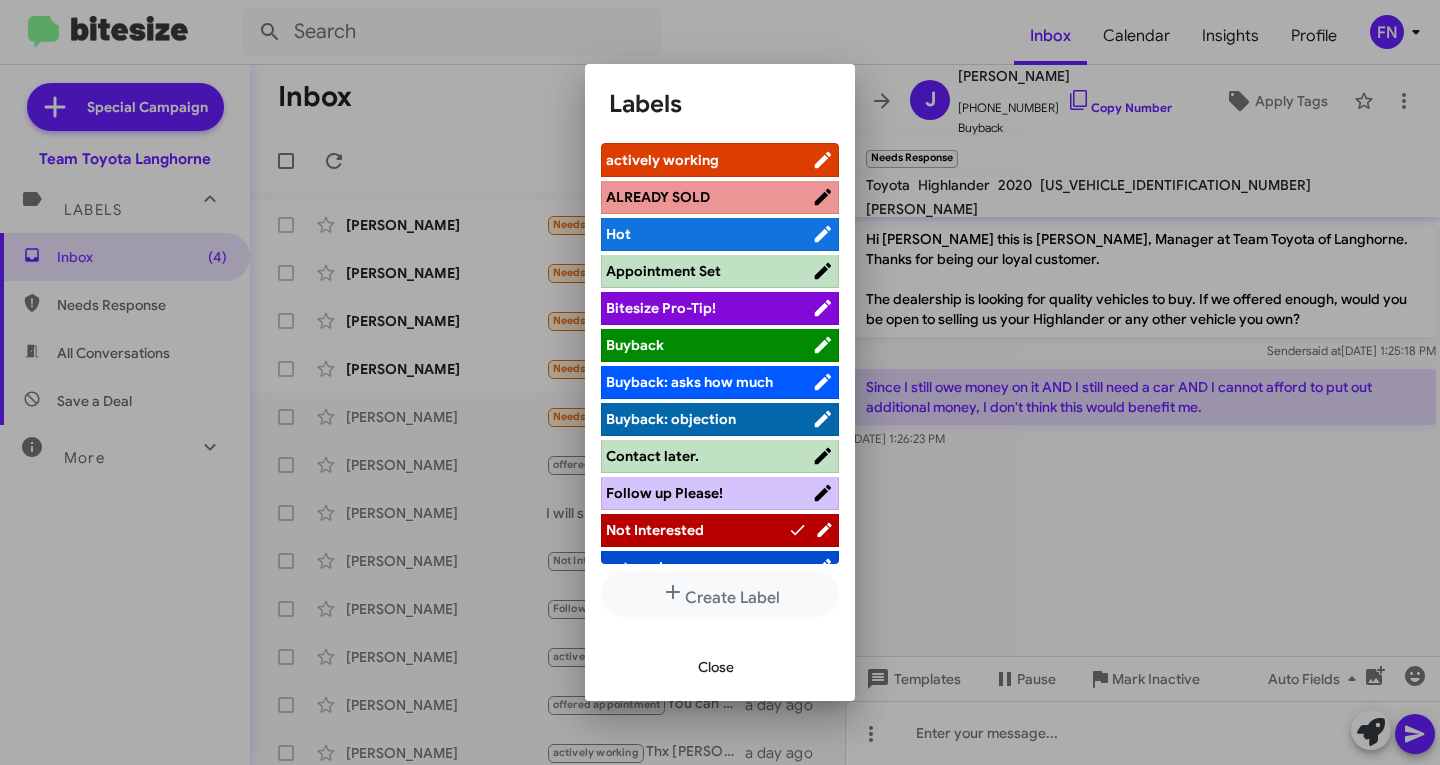 click on "Close" at bounding box center [716, 667] 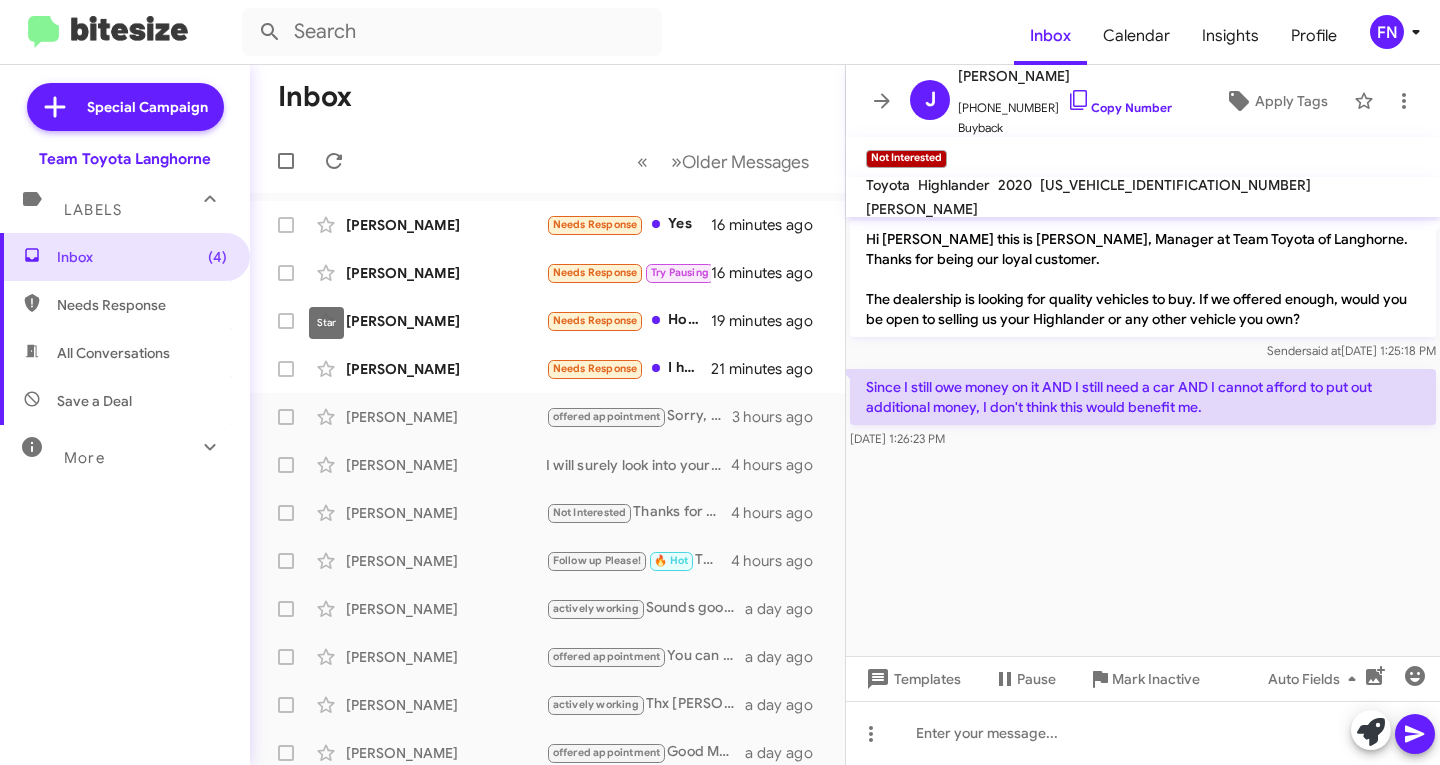 click on "Star" at bounding box center [326, 323] 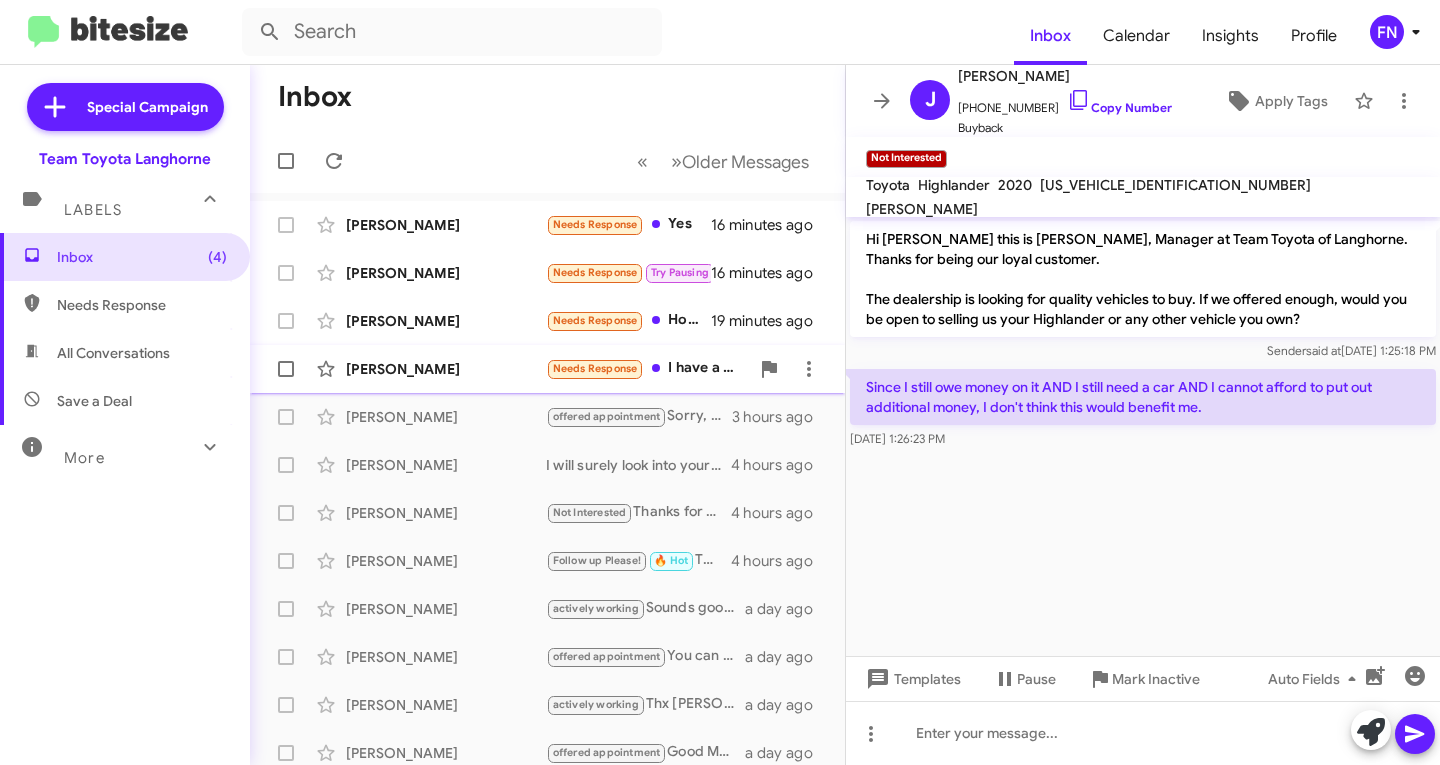 click on "[PERSON_NAME]" 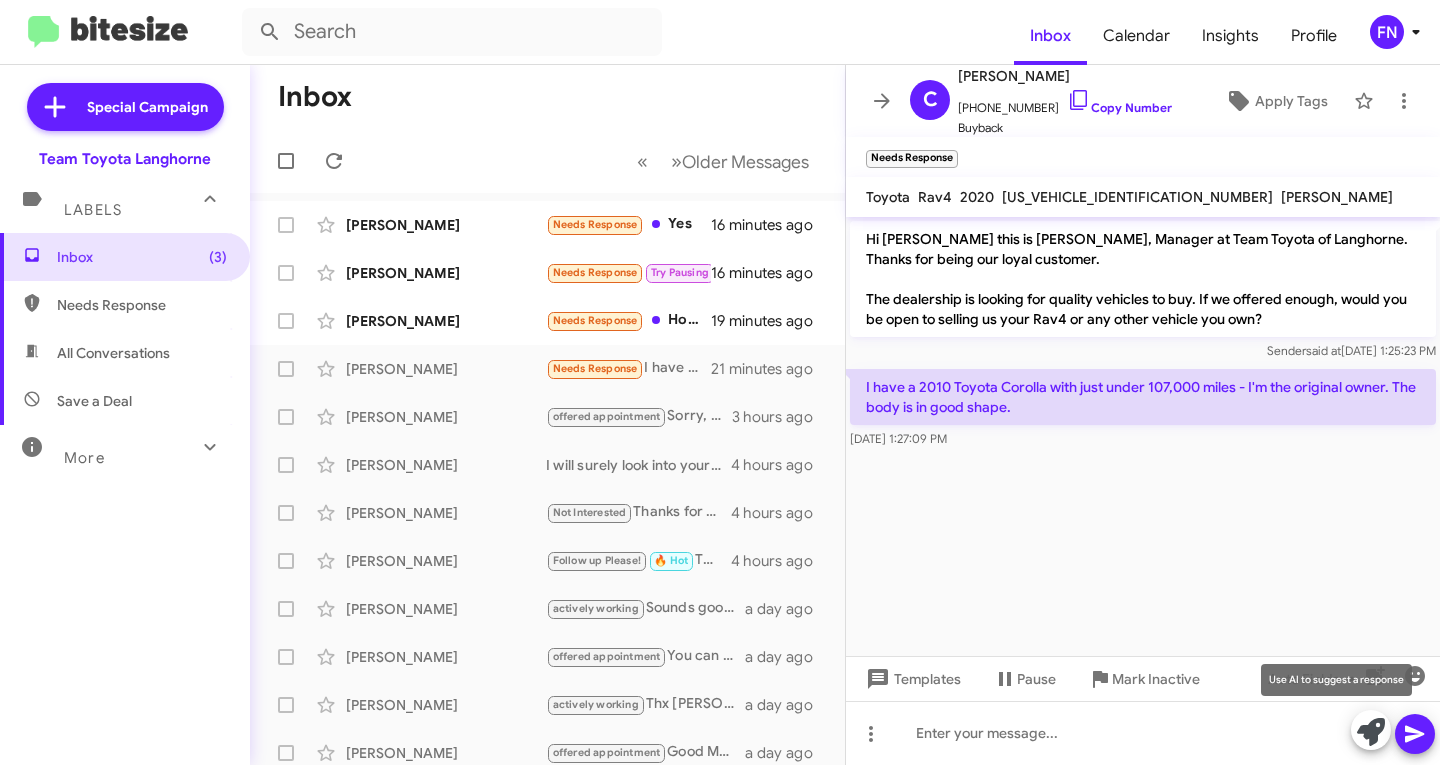 click 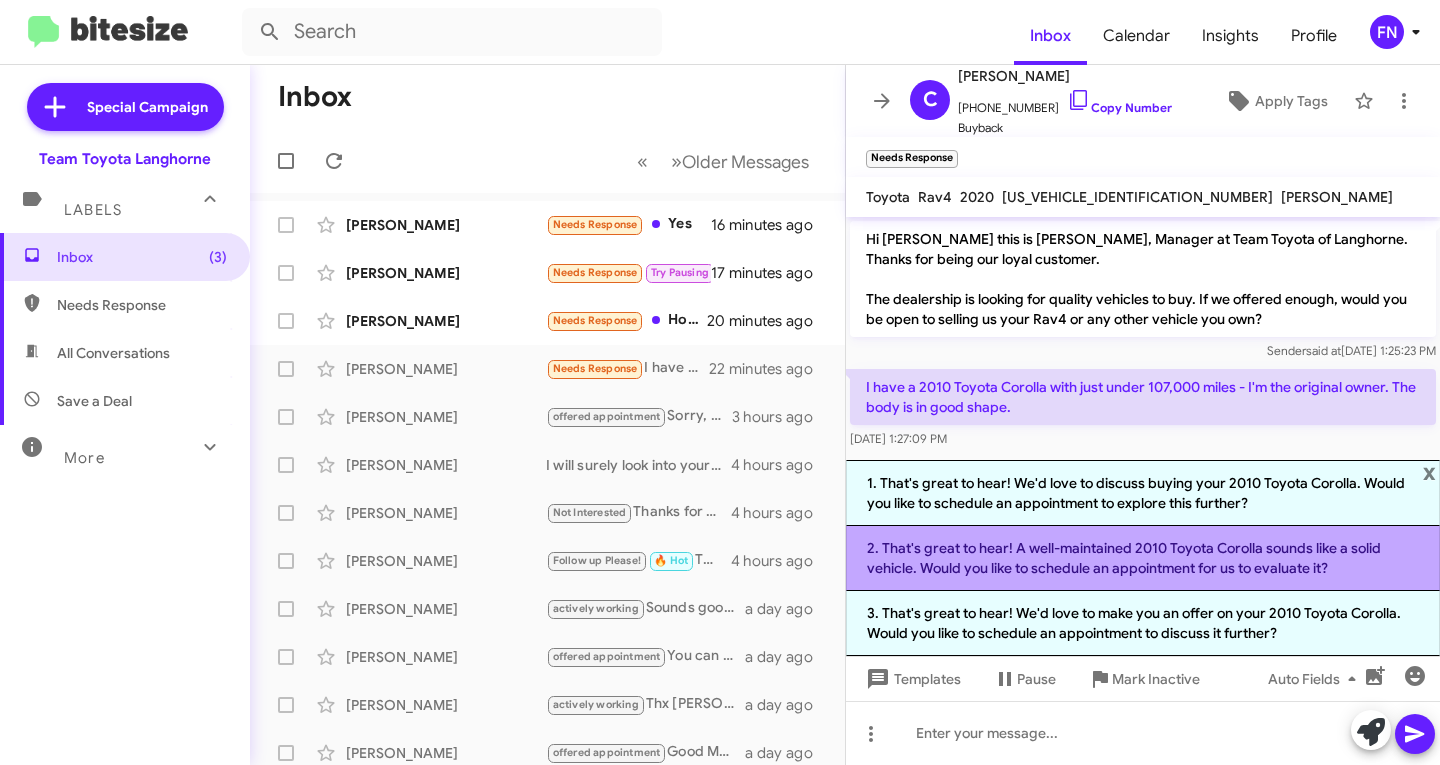 click on "2. That's great to hear! A well-maintained 2010 Toyota Corolla sounds like a solid vehicle. Would you like to schedule an appointment for us to evaluate it?" 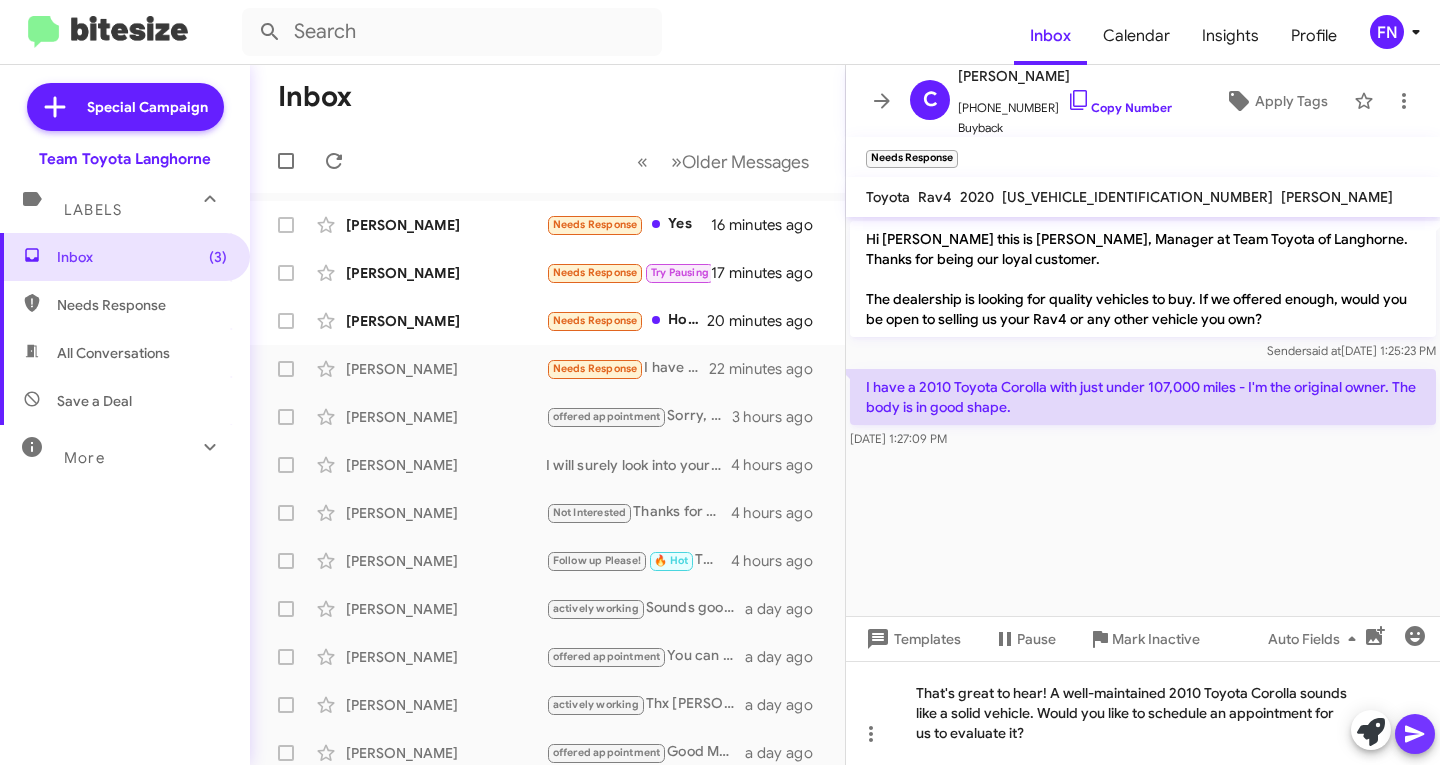 click 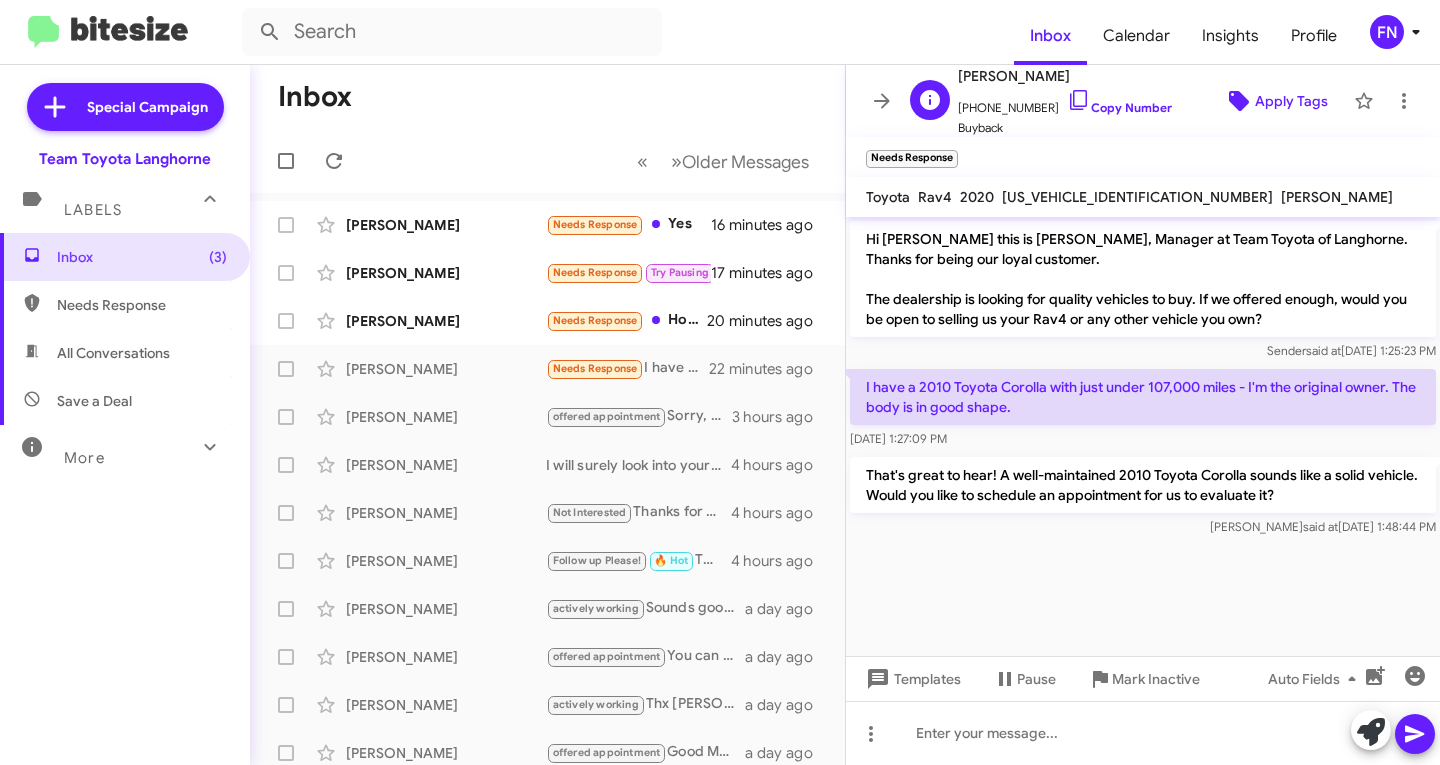 click on "Apply Tags" 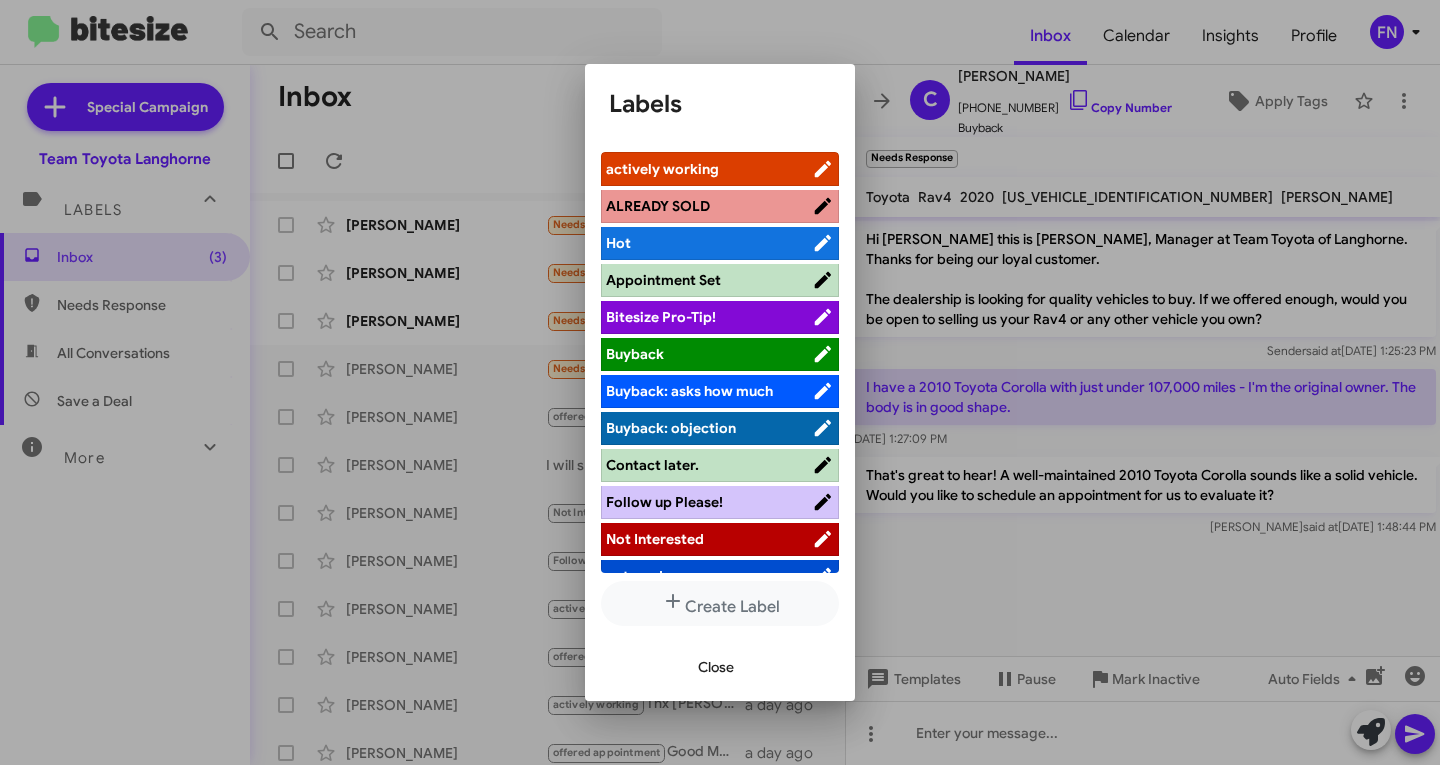 scroll, scrollTop: 283, scrollLeft: 0, axis: vertical 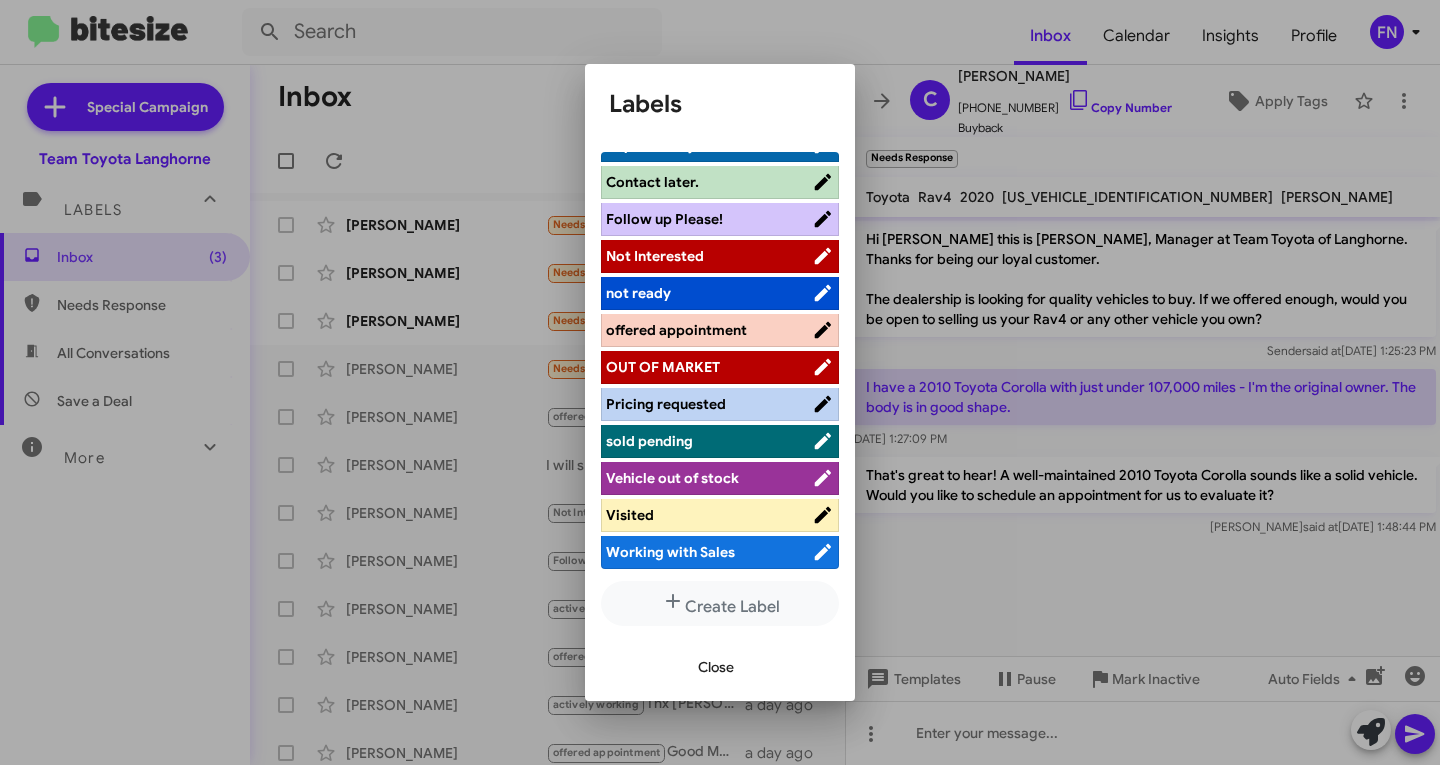 click on "offered appointment" at bounding box center [676, 330] 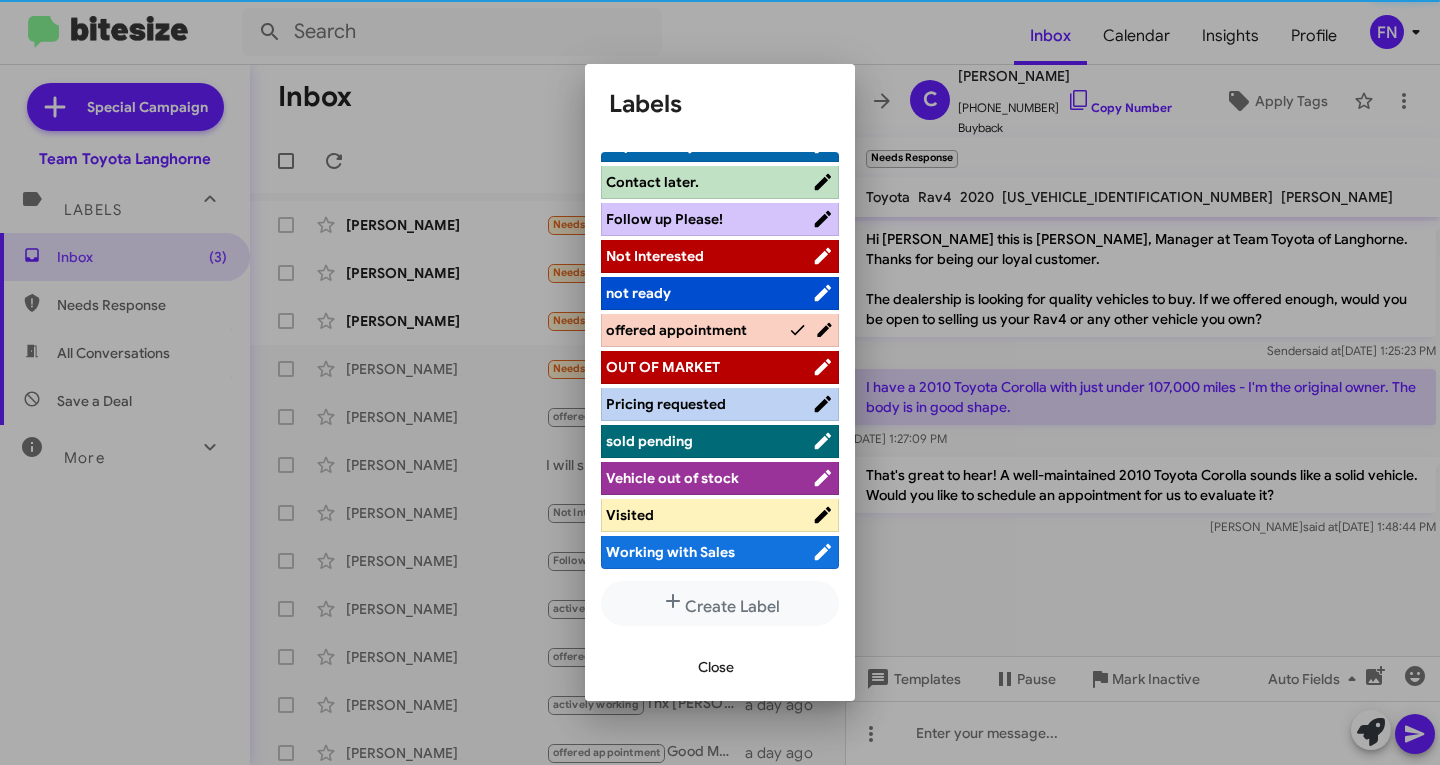 scroll, scrollTop: 283, scrollLeft: 0, axis: vertical 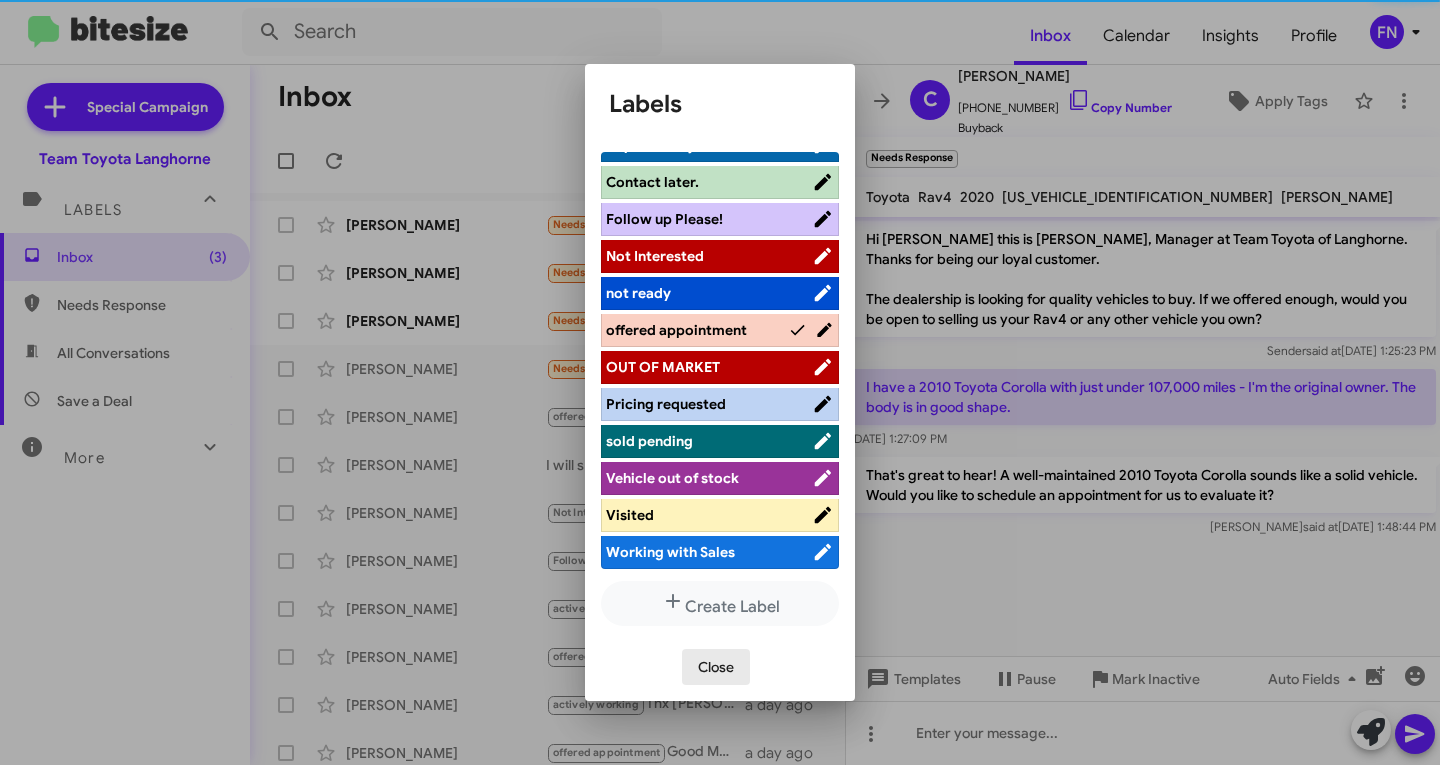click on "Close" at bounding box center (716, 667) 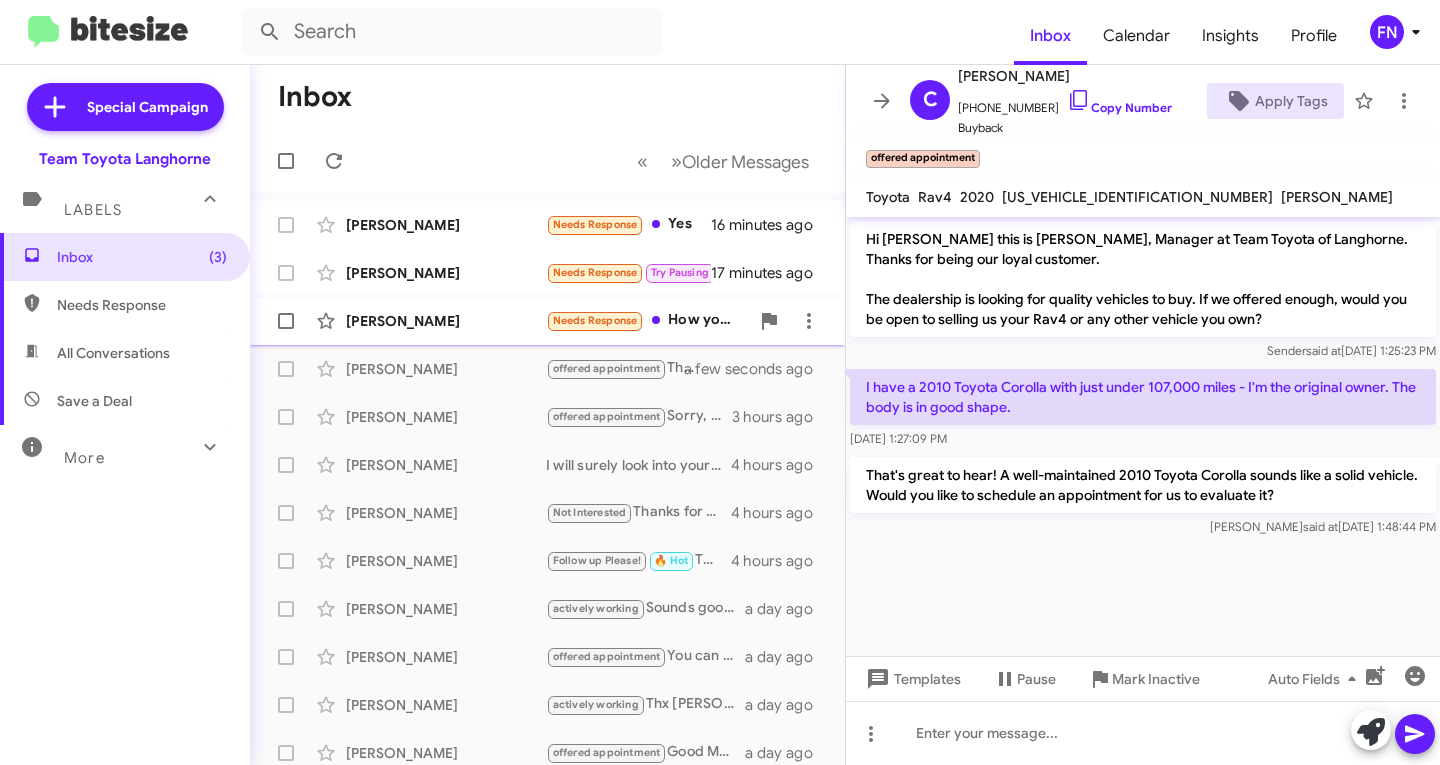 click on "[PERSON_NAME]  Needs Response   How you doing [PERSON_NAME]  how much you offer for my Highlander ?   20 minutes ago" 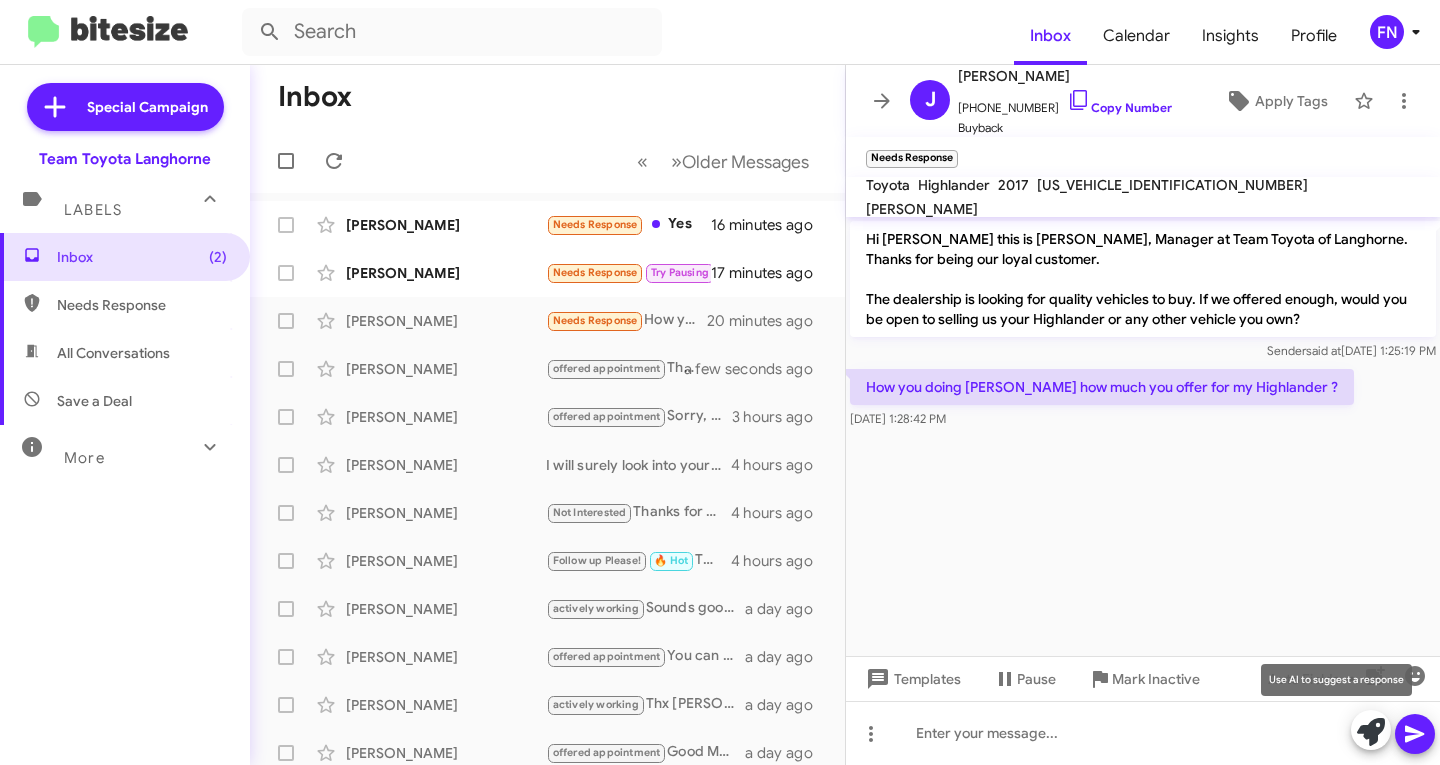 click 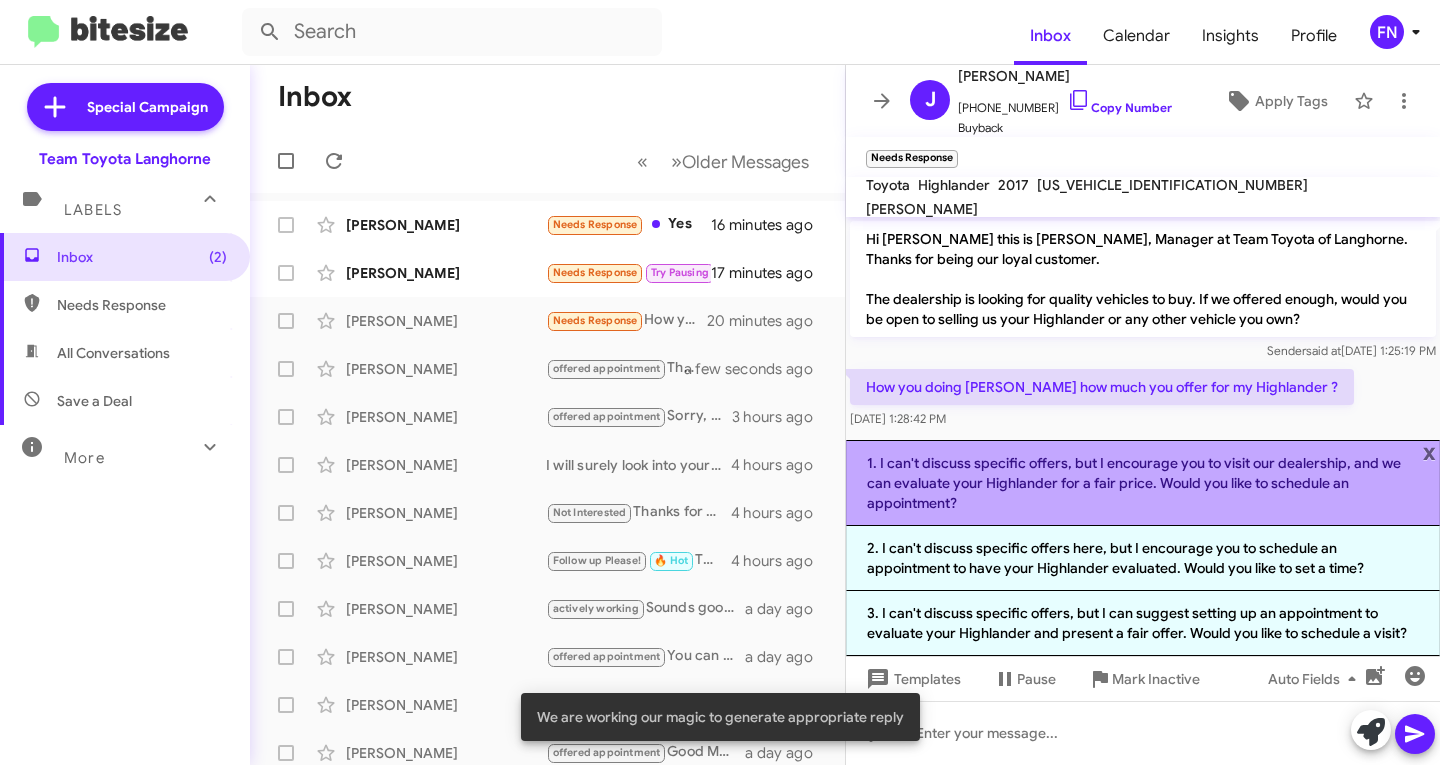 click on "1. I can't discuss specific offers, but I encourage you to visit our dealership, and we can evaluate your Highlander for a fair price. Would you like to schedule an appointment?" 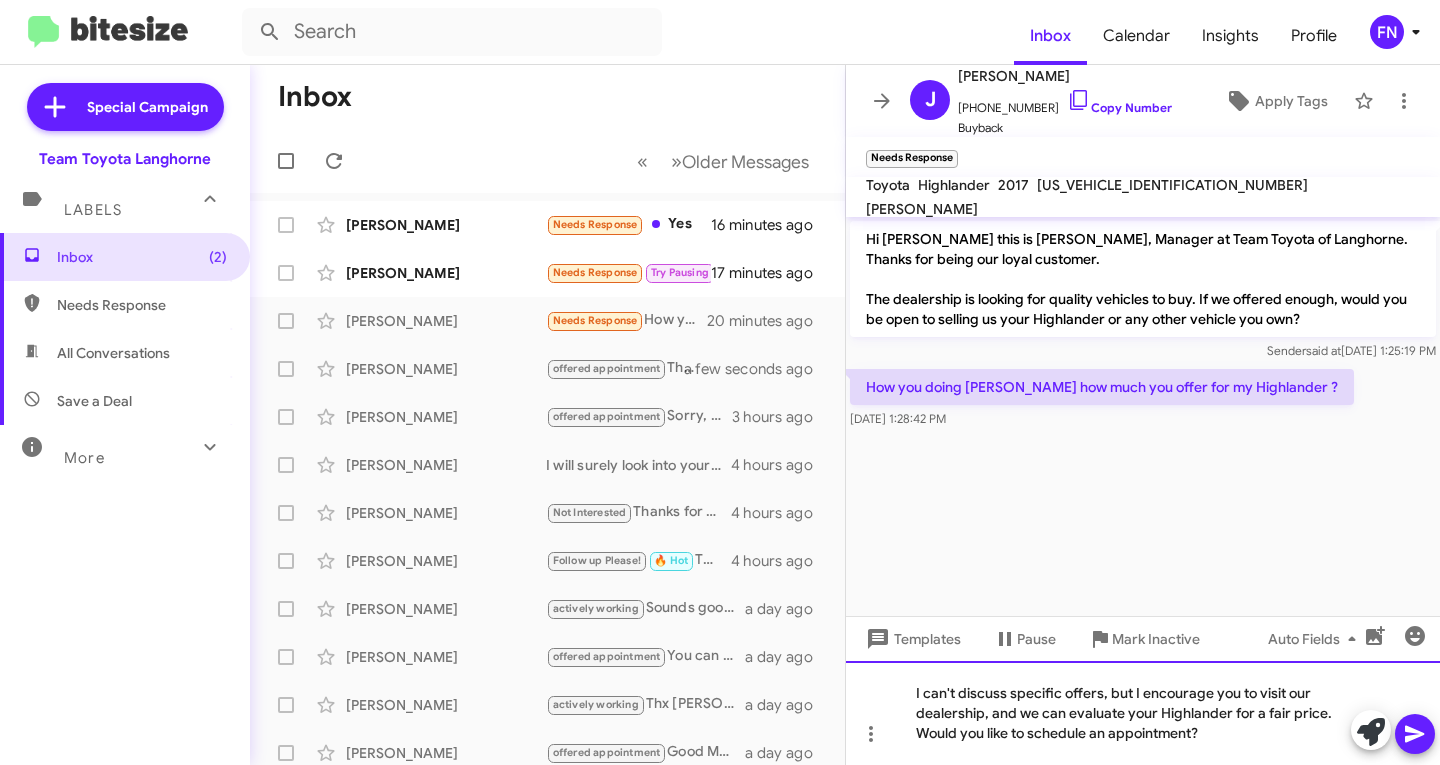 click on "I can't discuss specific offers, but I encourage you to visit our dealership, and we can evaluate your Highlander for a fair price. Would you like to schedule an appointment?" 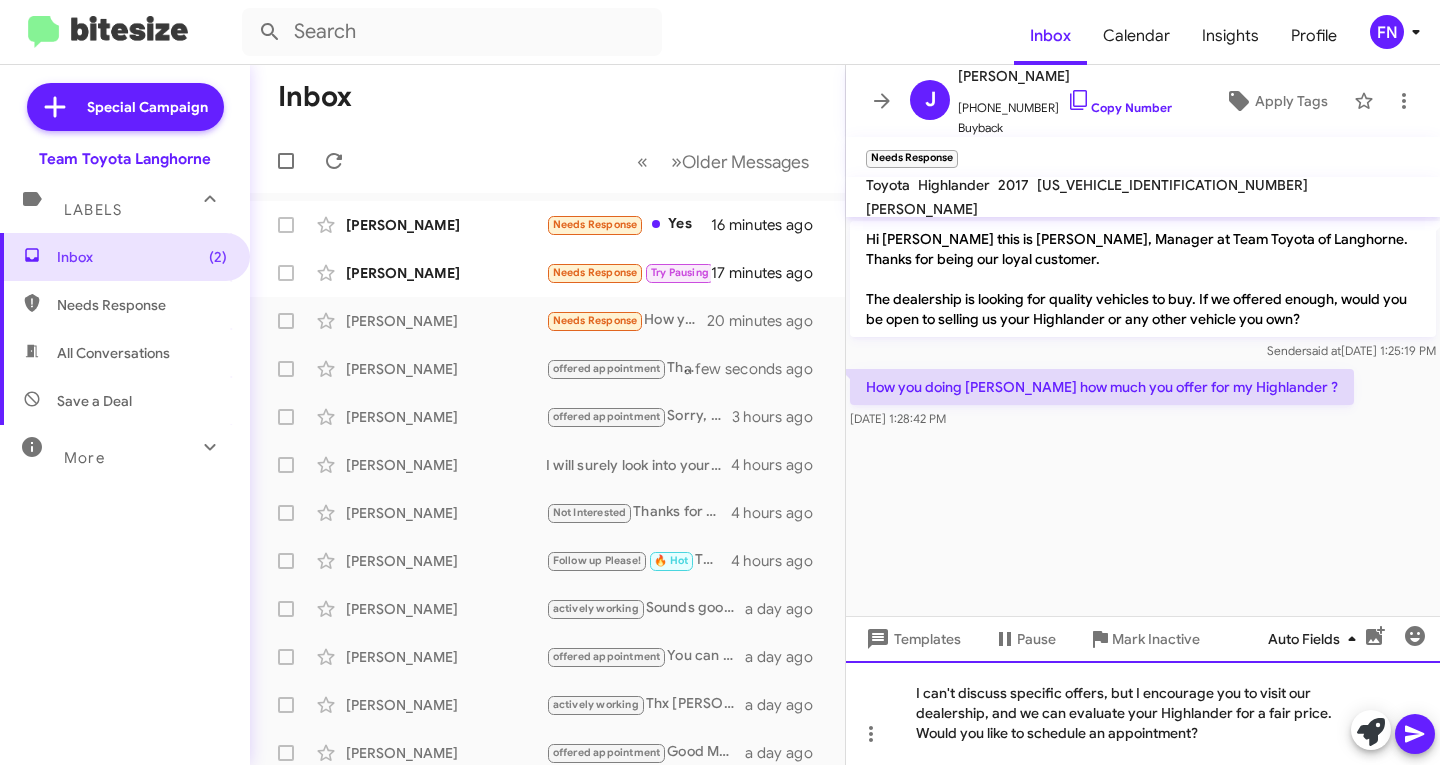 type 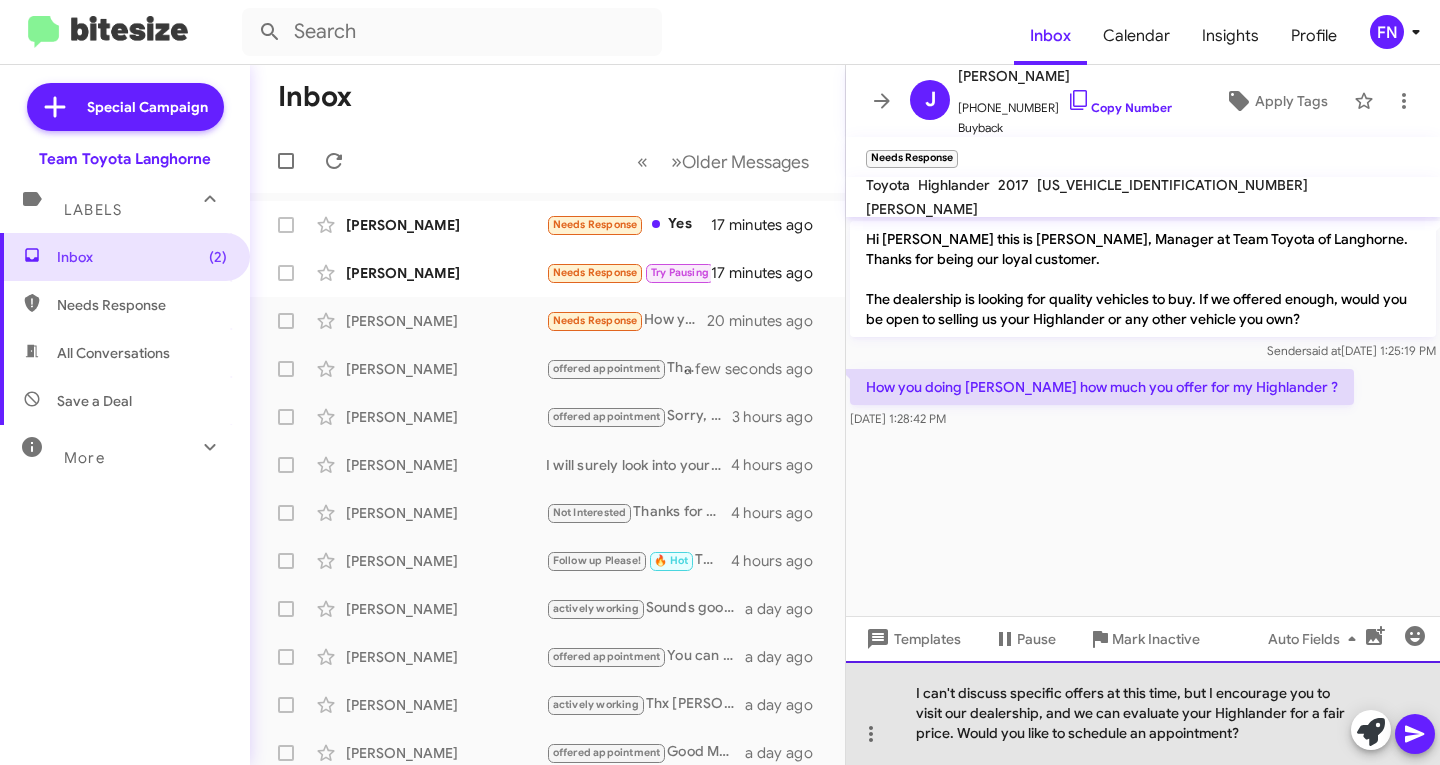 drag, startPoint x: 1073, startPoint y: 715, endPoint x: 1034, endPoint y: 721, distance: 39.45884 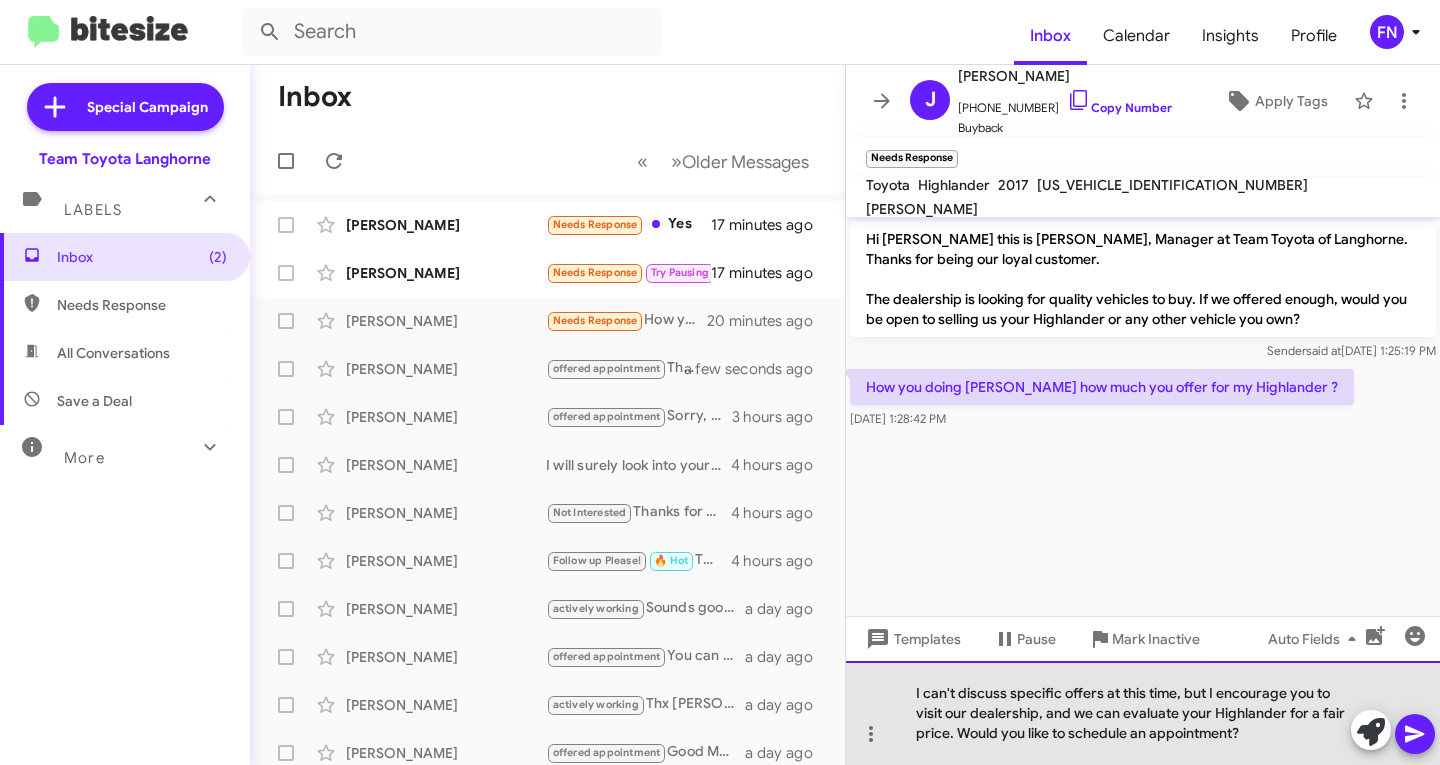 click on "I can't discuss specific offers at this time, but I encourage you to visit our dealership, and we can evaluate your Highlander for a fair price. Would you like to schedule an appointment?" 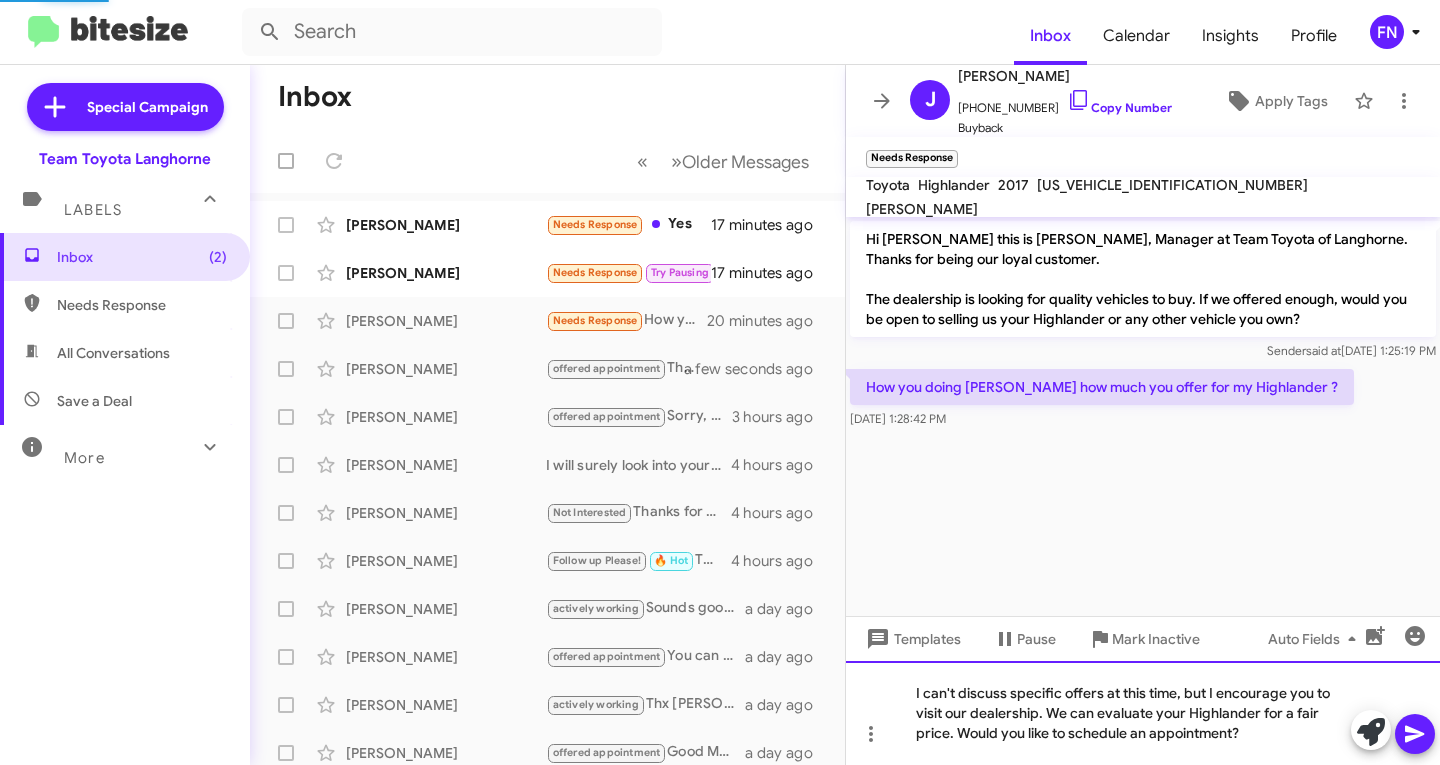 click on "I can't discuss specific offers at this time, but I encourage you to visit our dealership. We can evaluate your Highlander for a fair price. Would you like to schedule an appointment?" 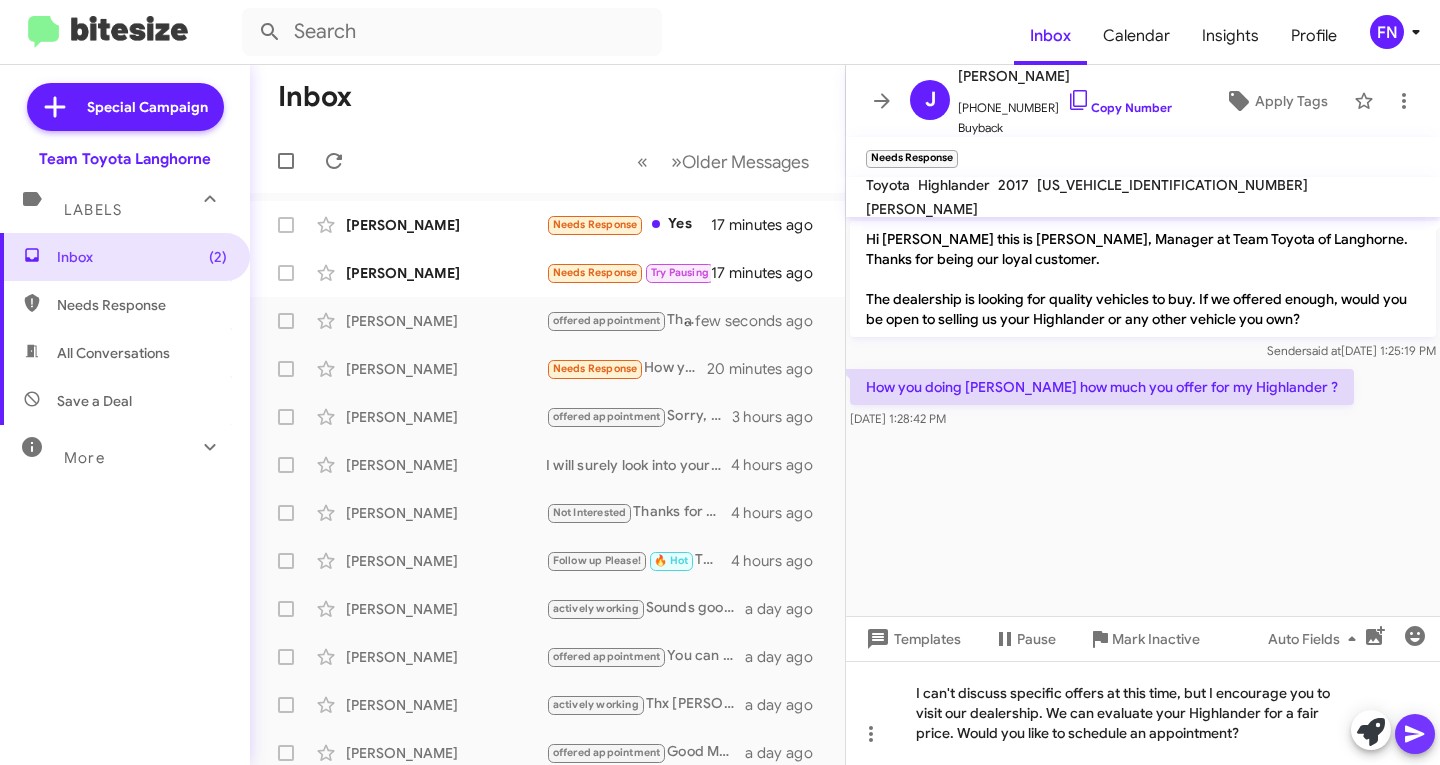 click 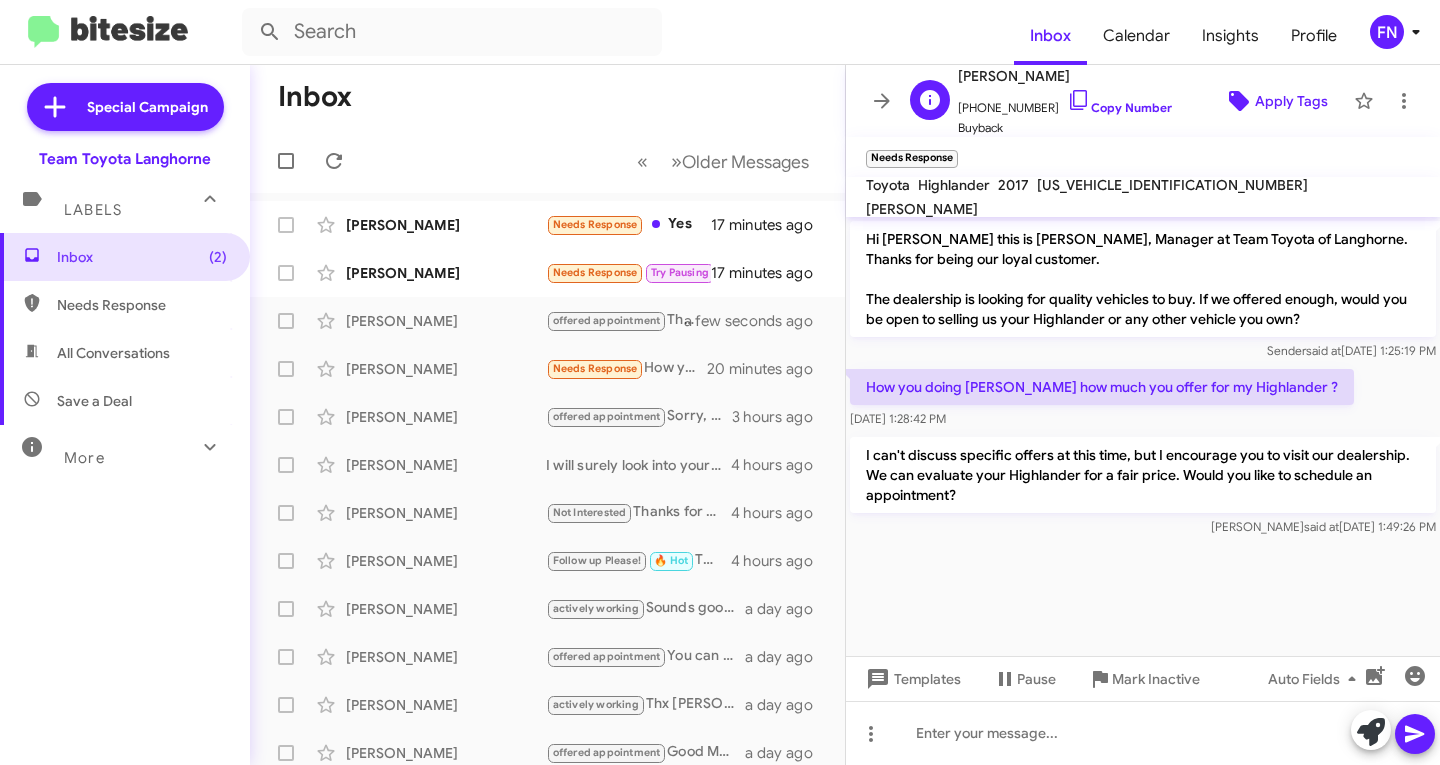 click on "Apply Tags" 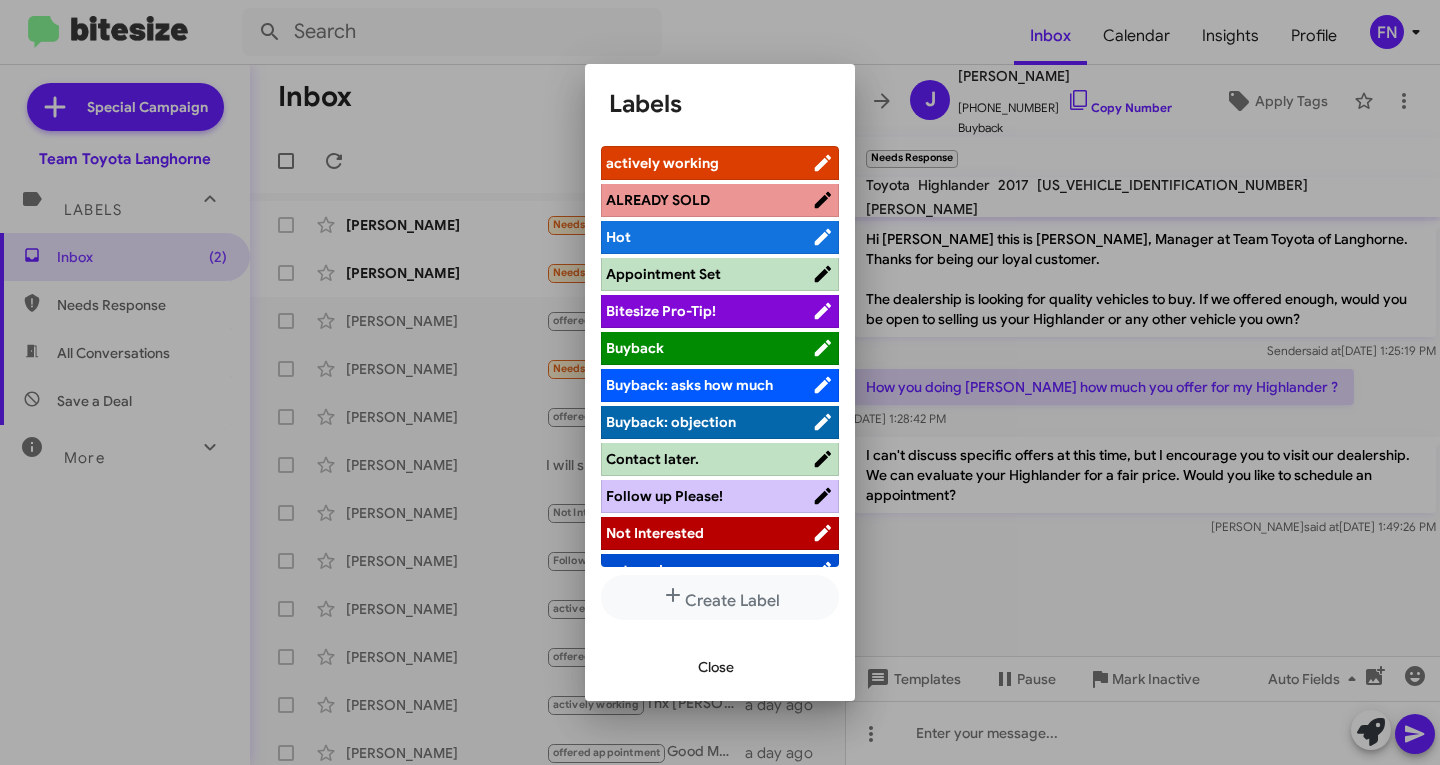 scroll, scrollTop: 9, scrollLeft: 0, axis: vertical 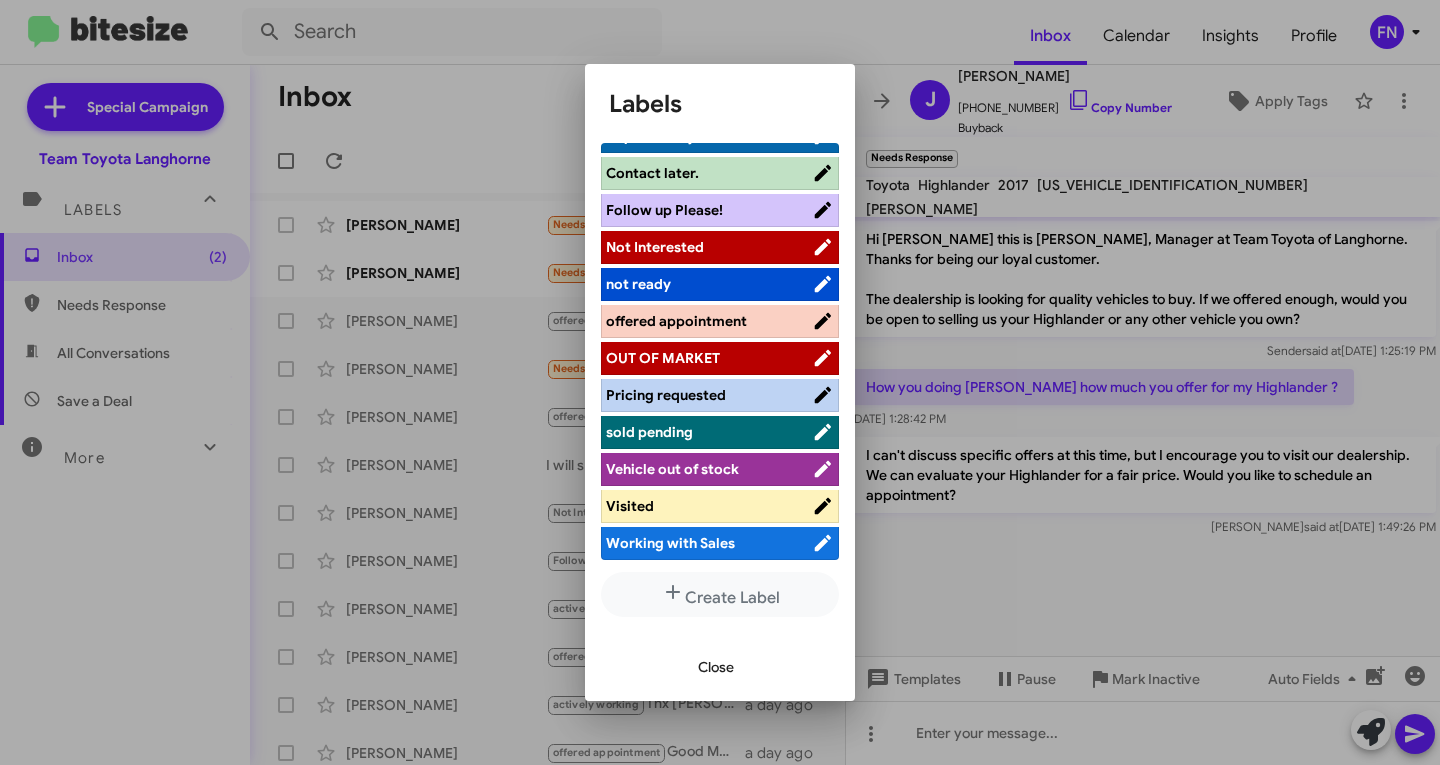 click on "offered appointment" at bounding box center [720, 321] 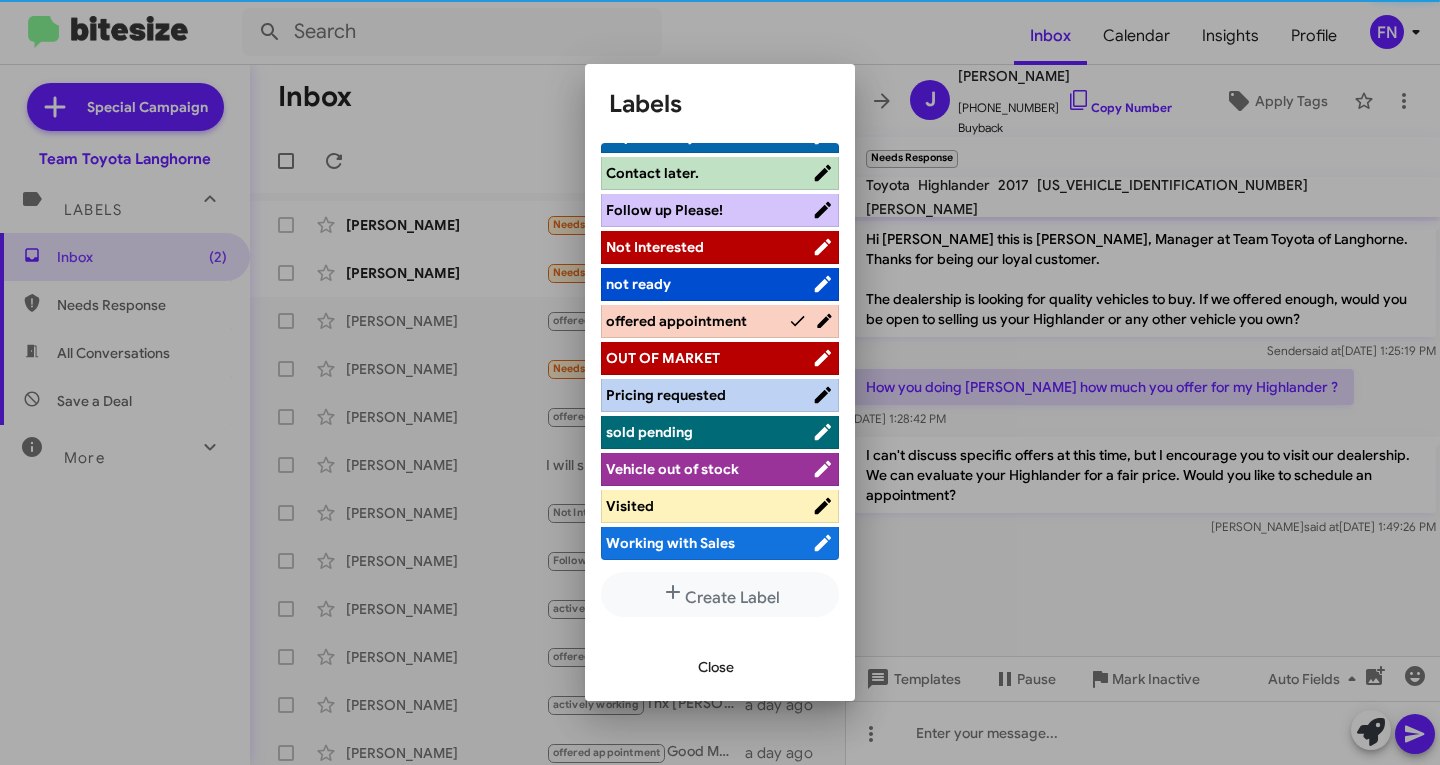scroll, scrollTop: 283, scrollLeft: 0, axis: vertical 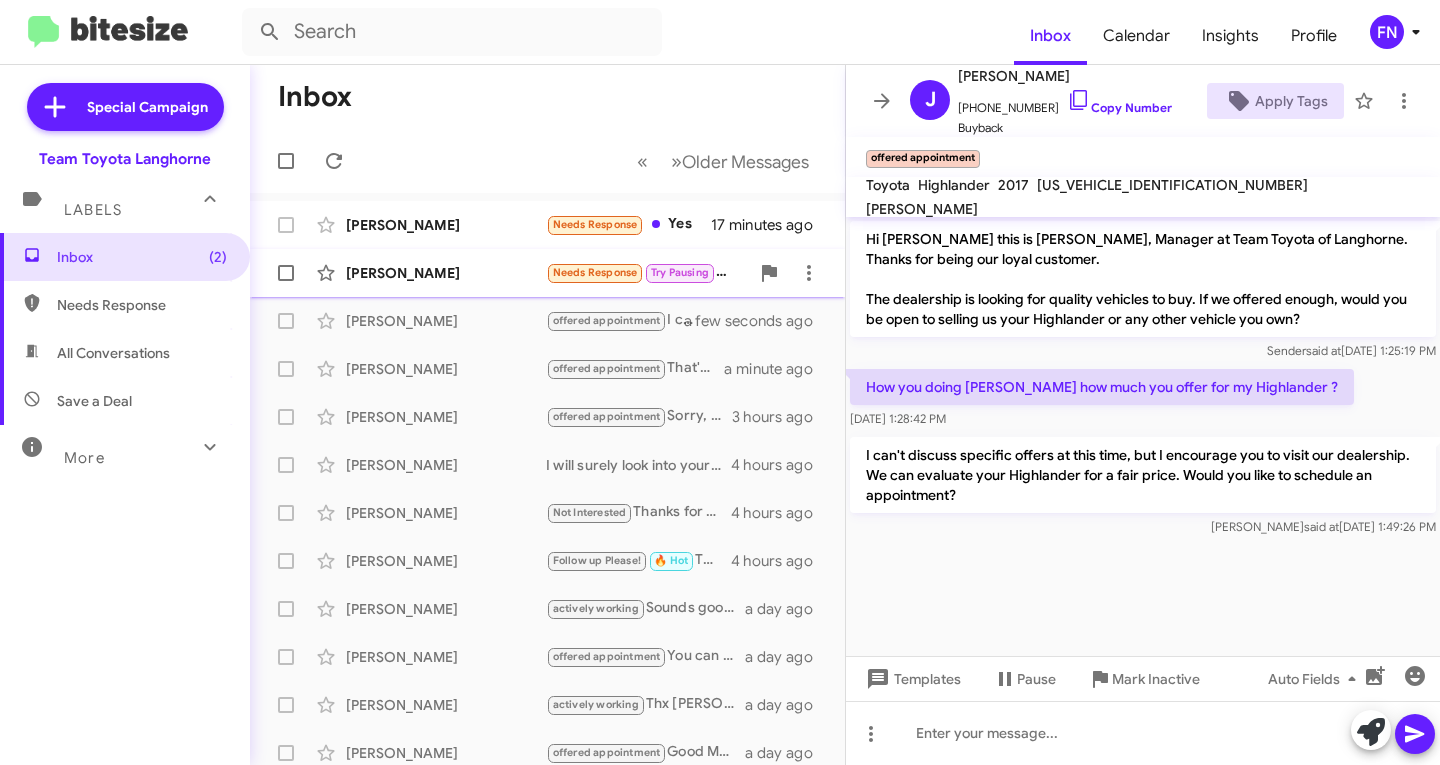 click on "[PERSON_NAME]" 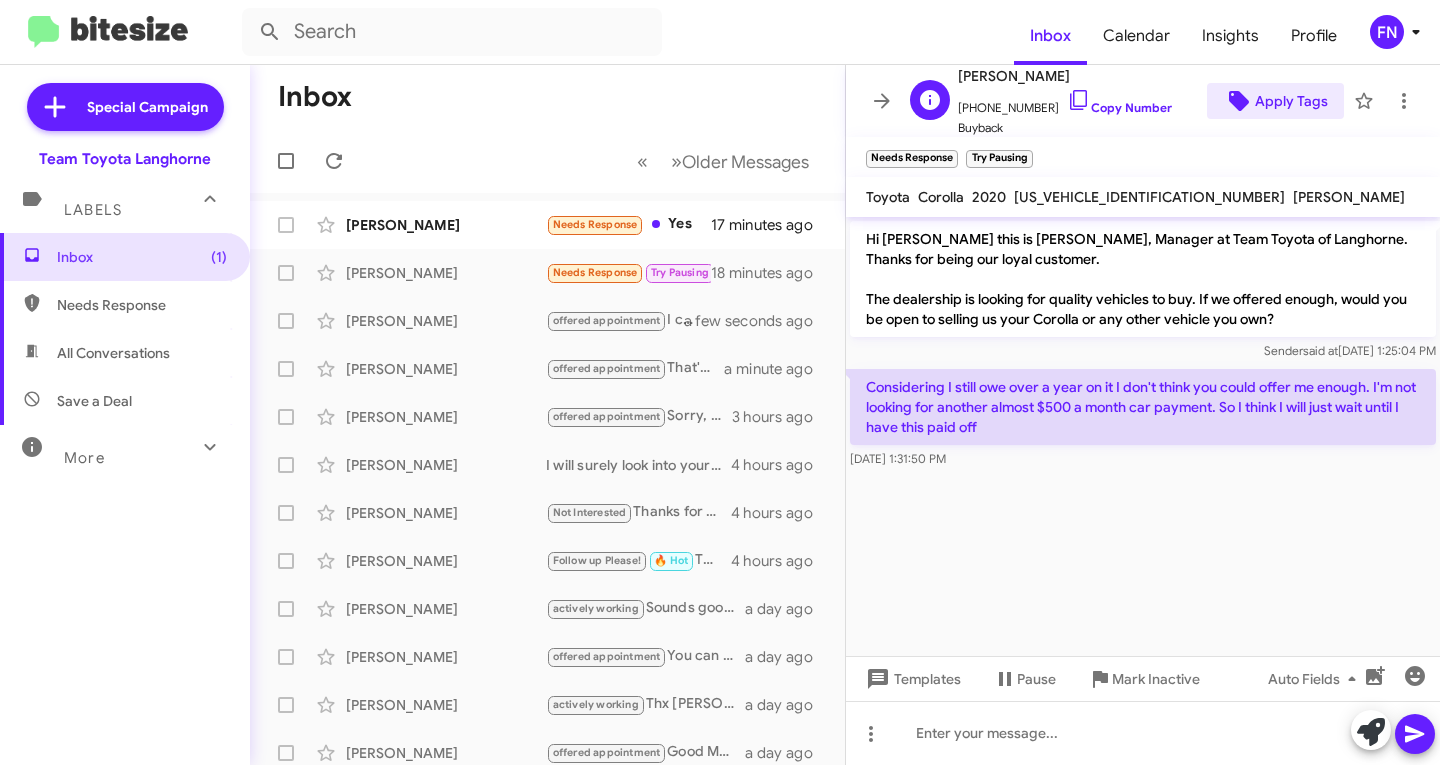 click on "Apply Tags" 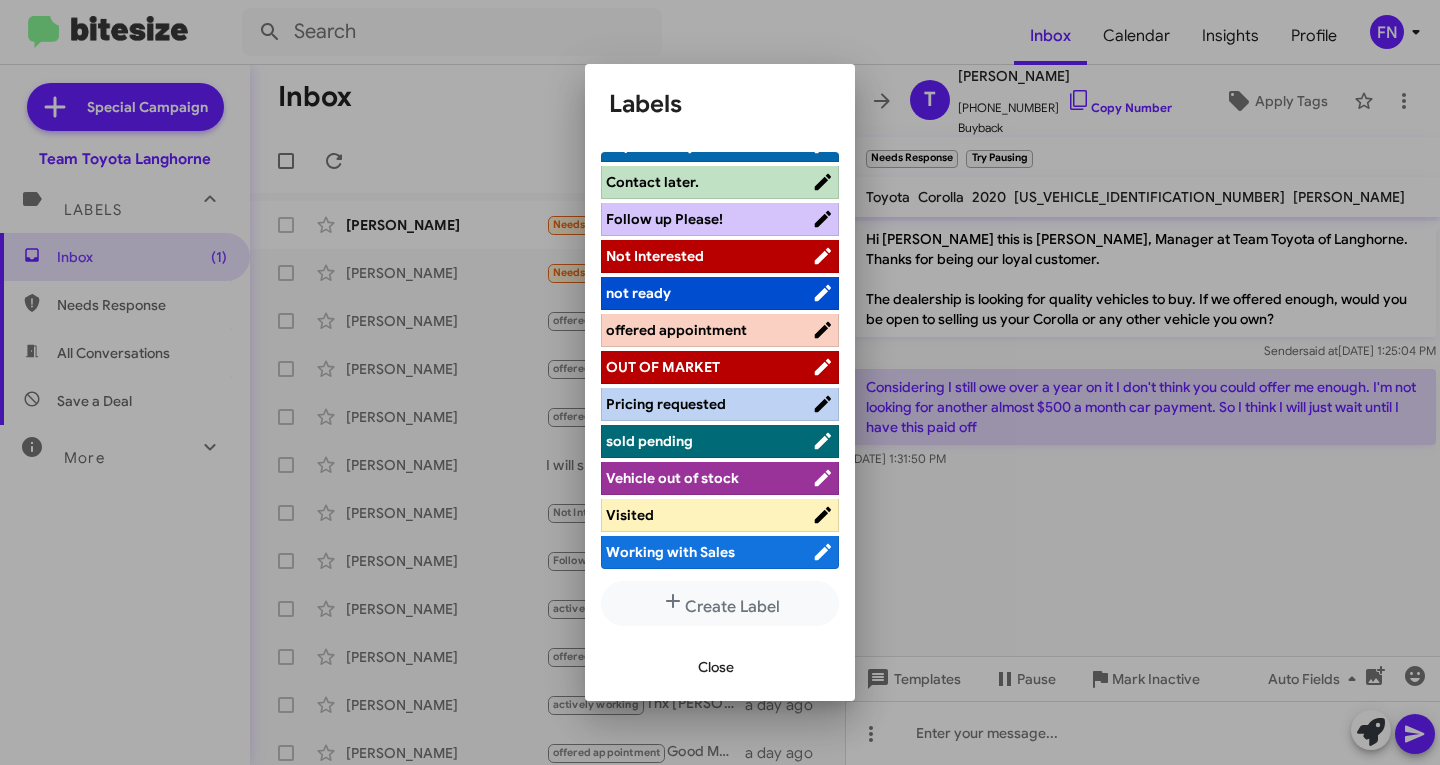 click on "Not Interested" at bounding box center [709, 256] 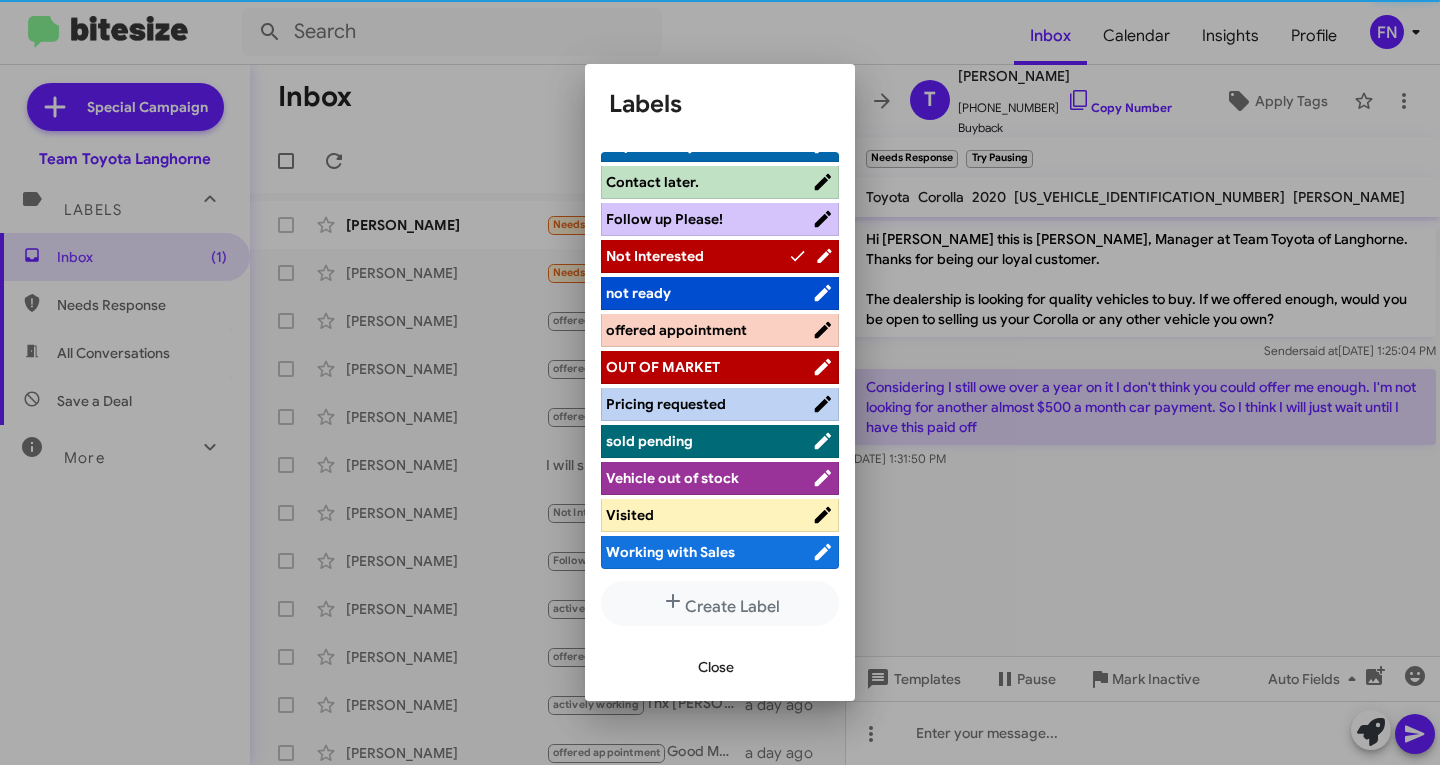 scroll, scrollTop: 283, scrollLeft: 0, axis: vertical 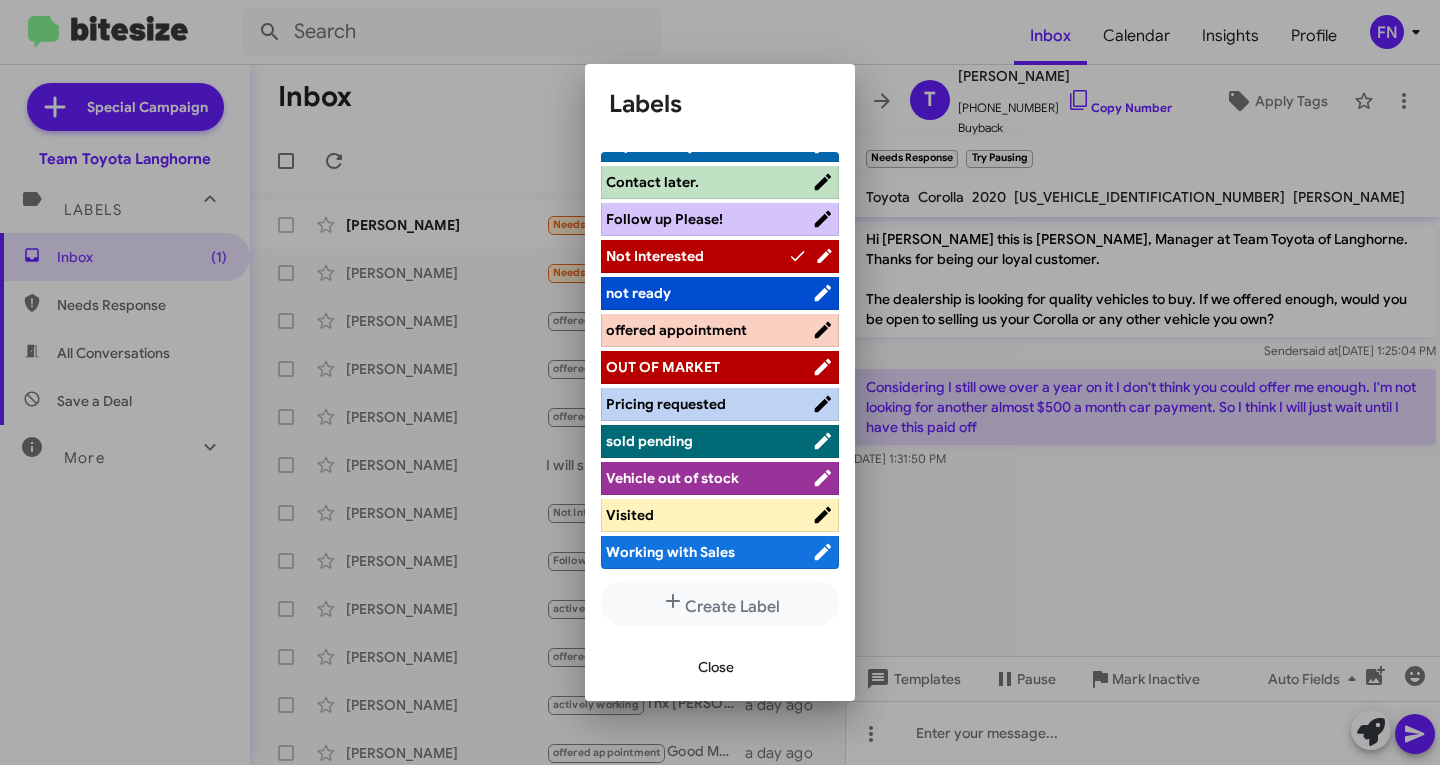 click on "Close" at bounding box center (716, 667) 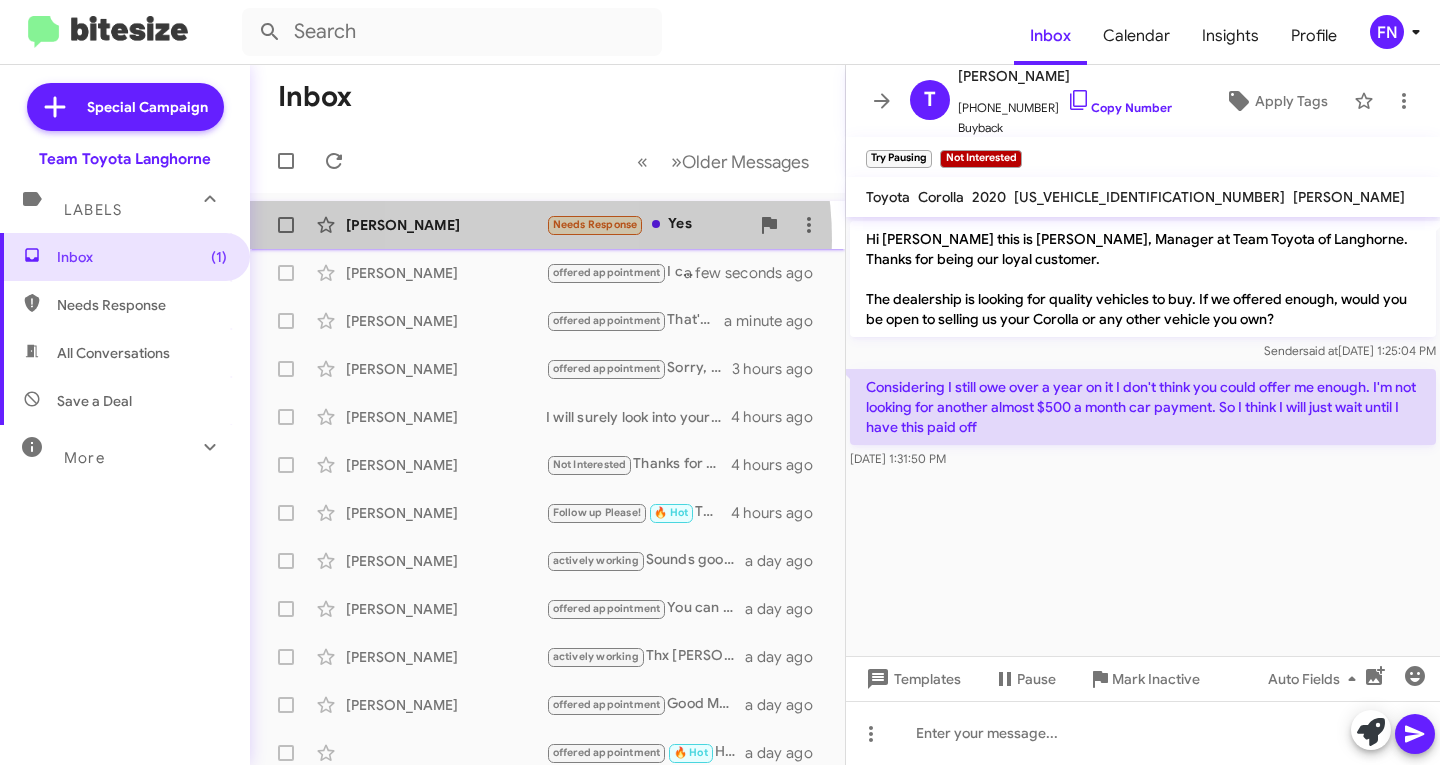 click on "[PERSON_NAME]  Needs Response   Yes   17 minutes ago" 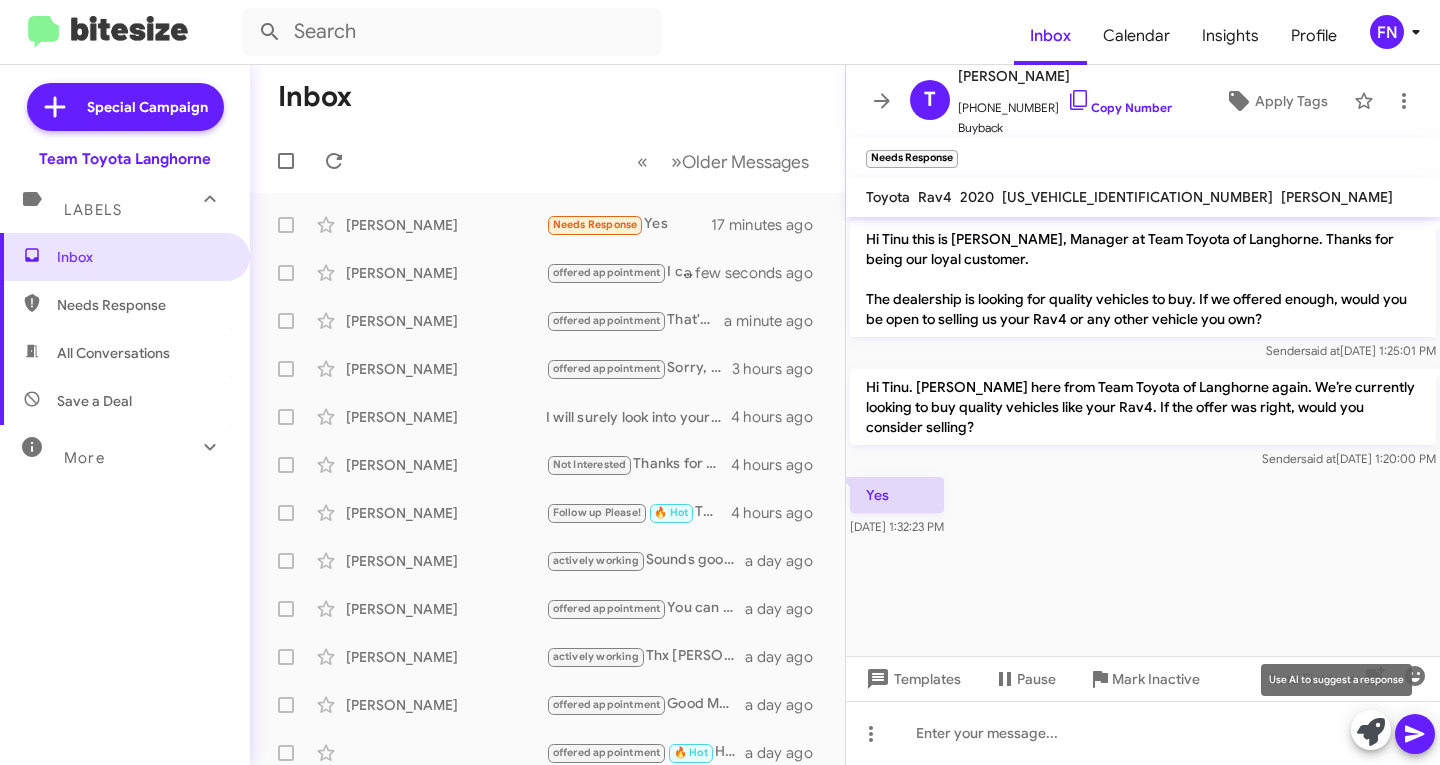 click 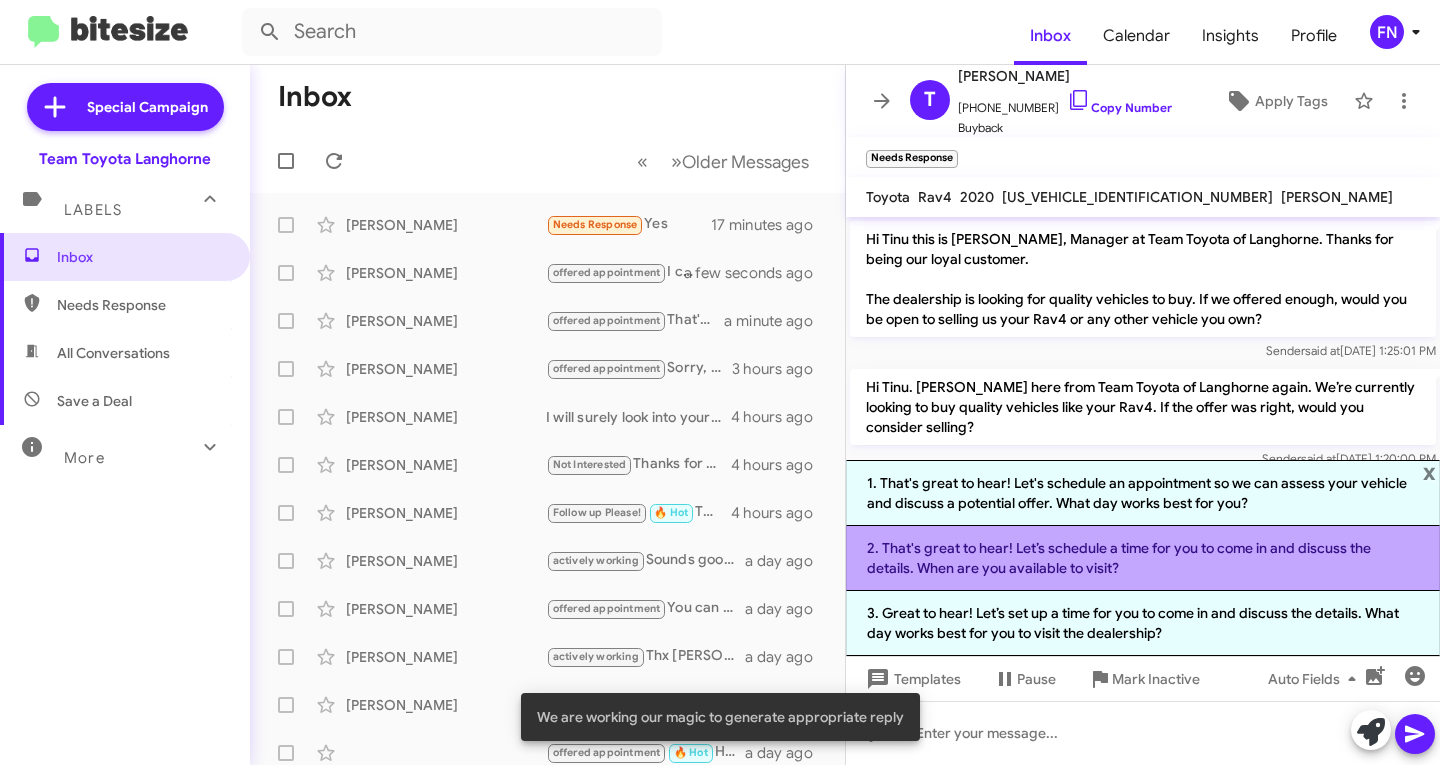 click on "2. That's great to hear! Let’s schedule a time for you to come in and discuss the details. When are you available to visit?" 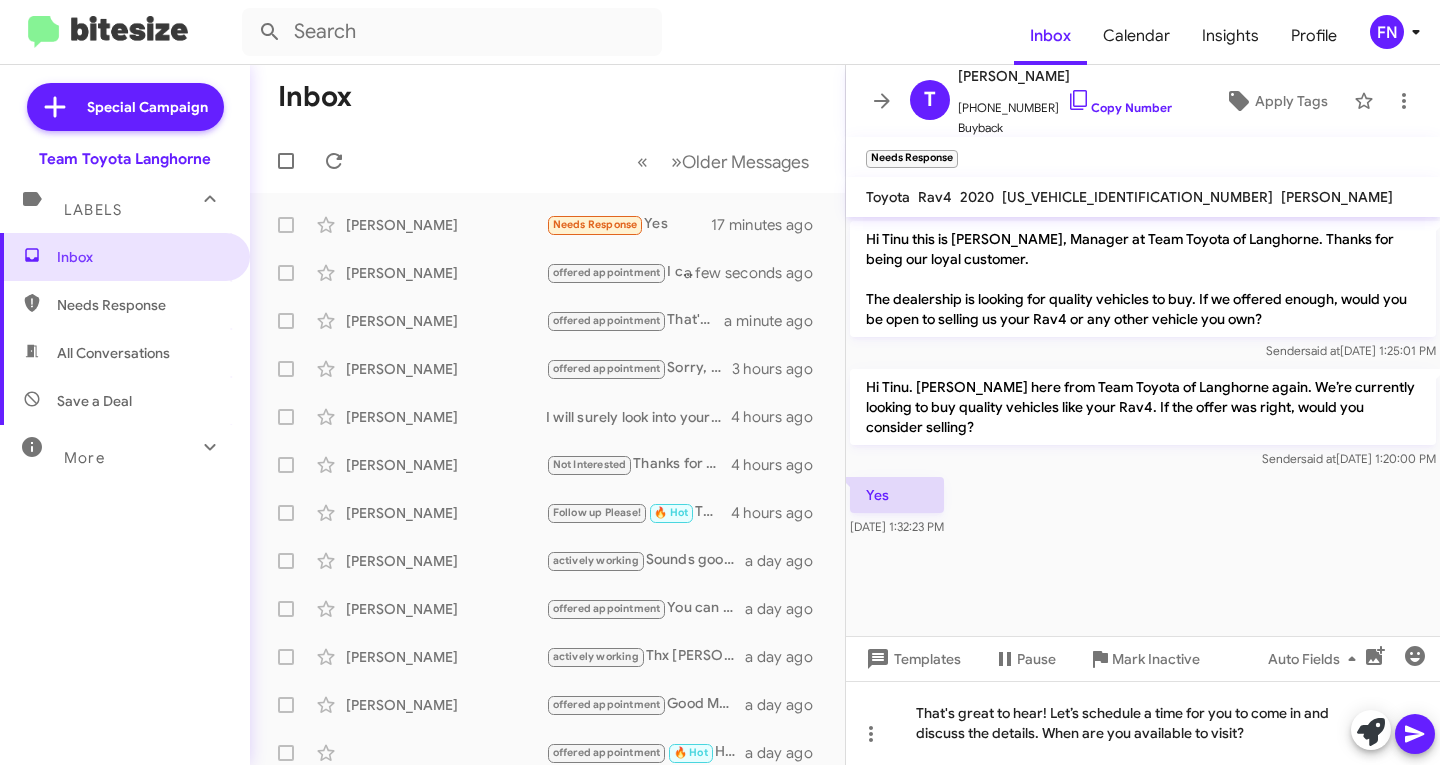 click 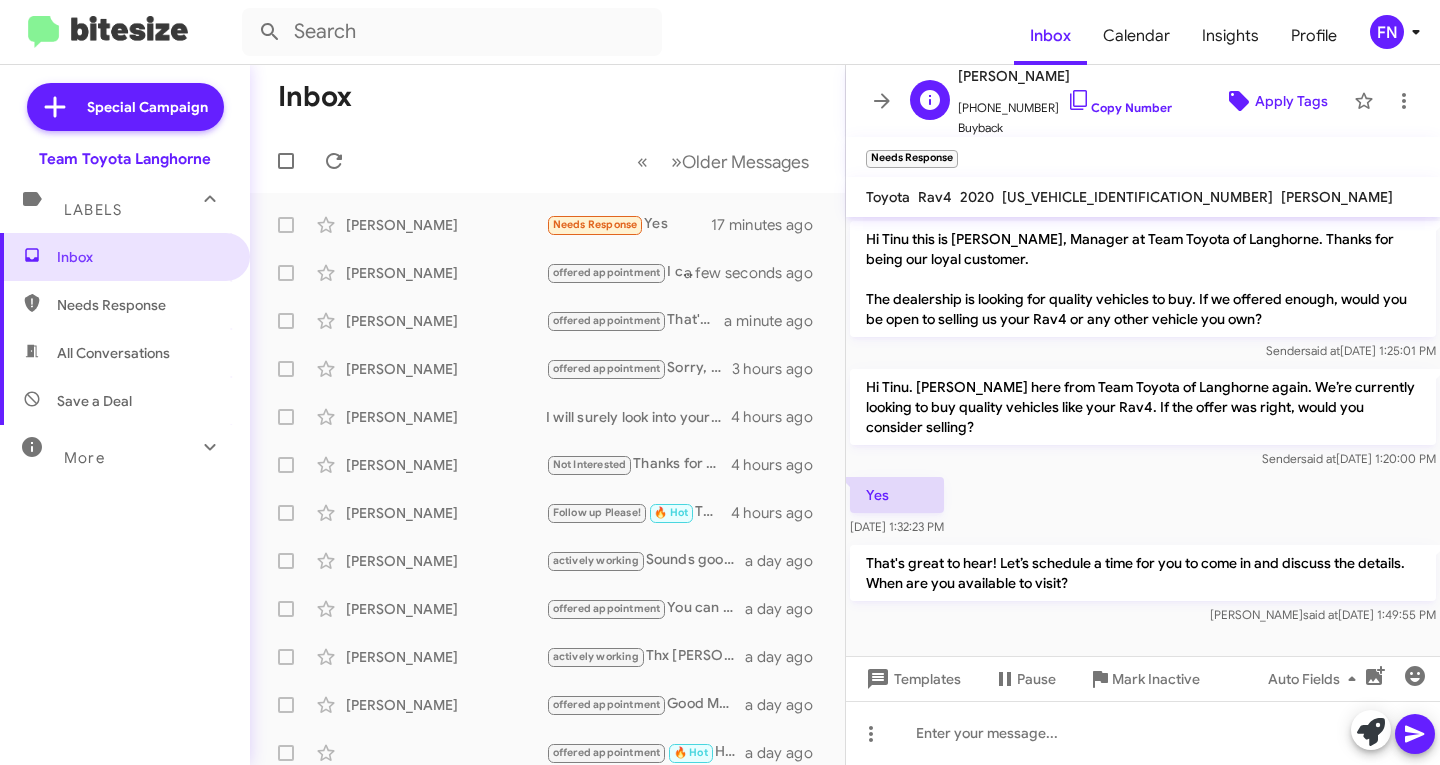 click on "Apply Tags" 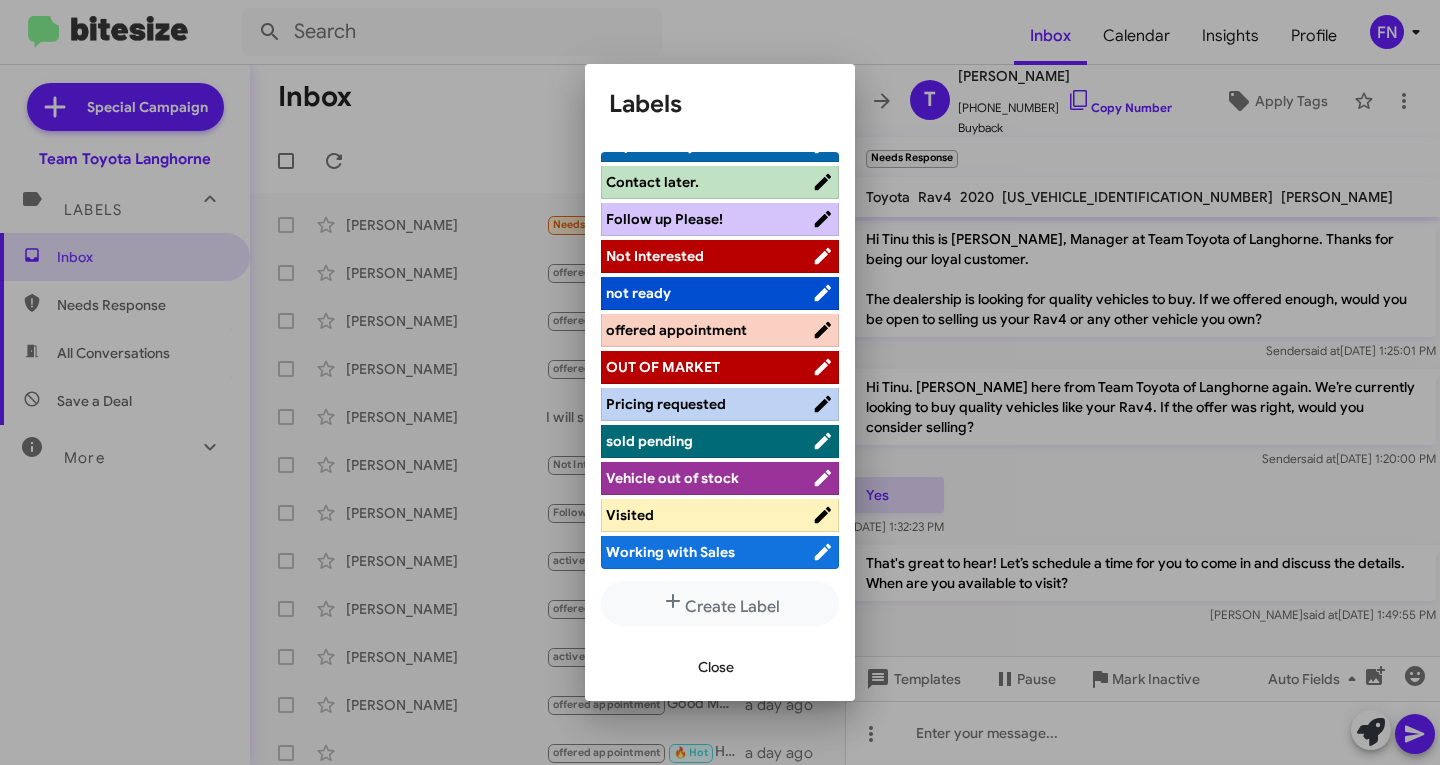 click on "offered appointment" at bounding box center [676, 330] 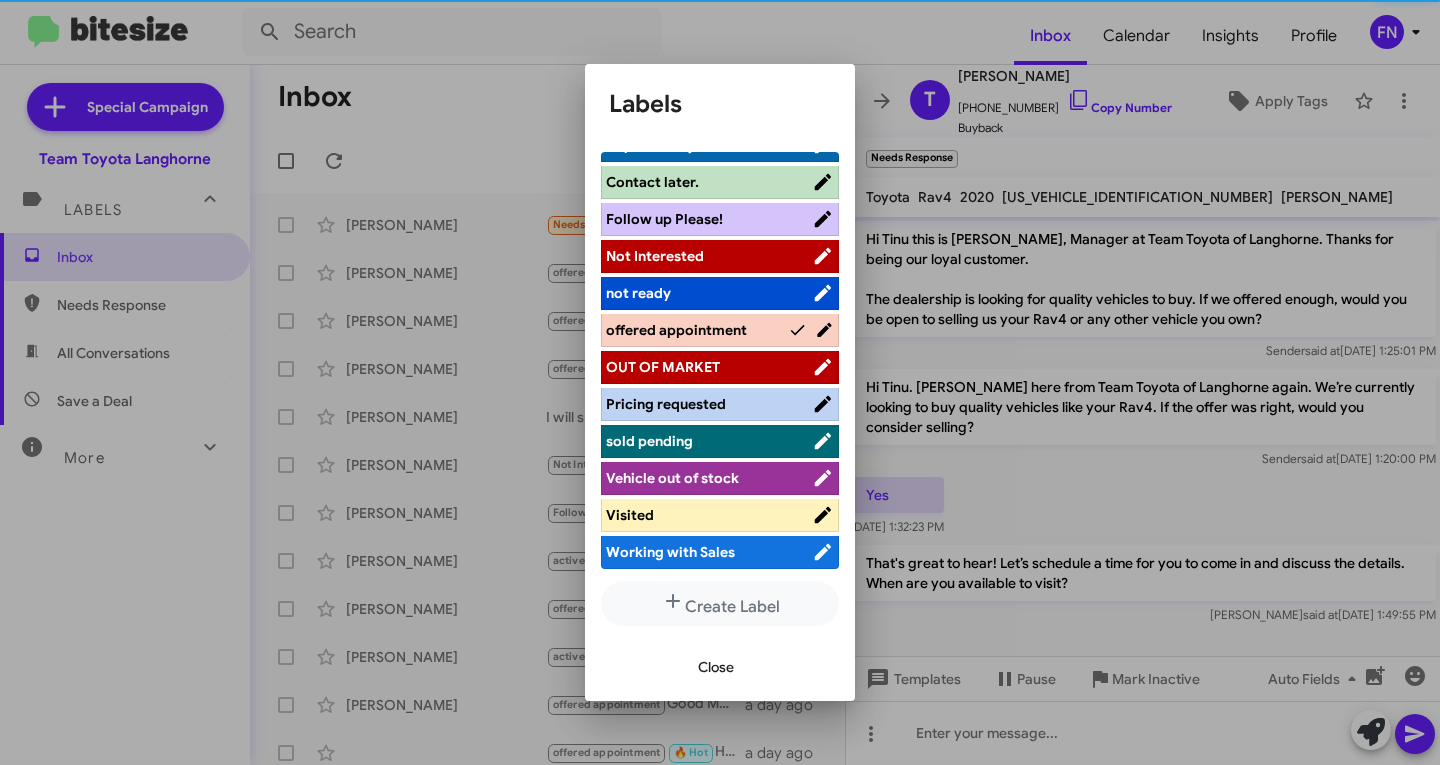 scroll, scrollTop: 283, scrollLeft: 0, axis: vertical 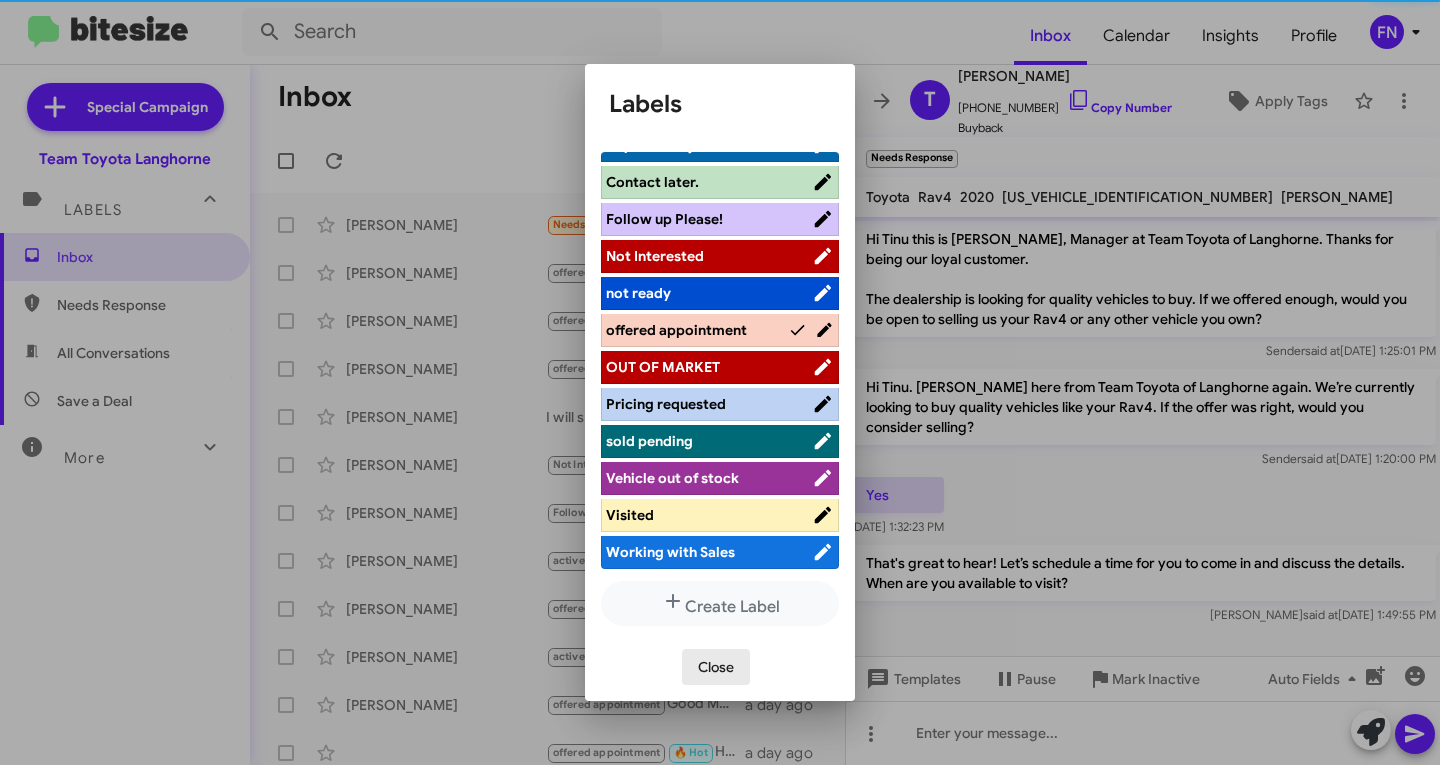 click on "Close" at bounding box center [716, 667] 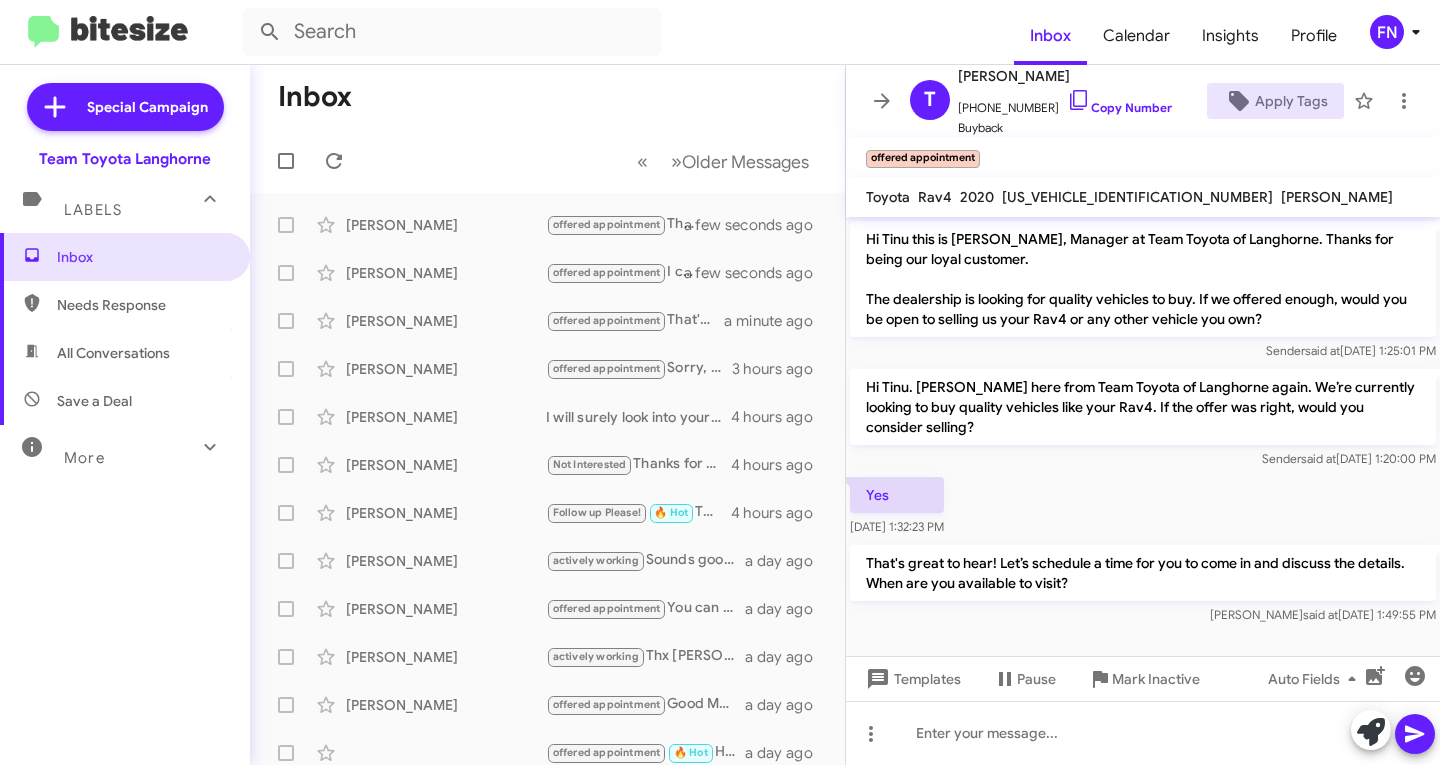 click on "All Conversations" at bounding box center [125, 353] 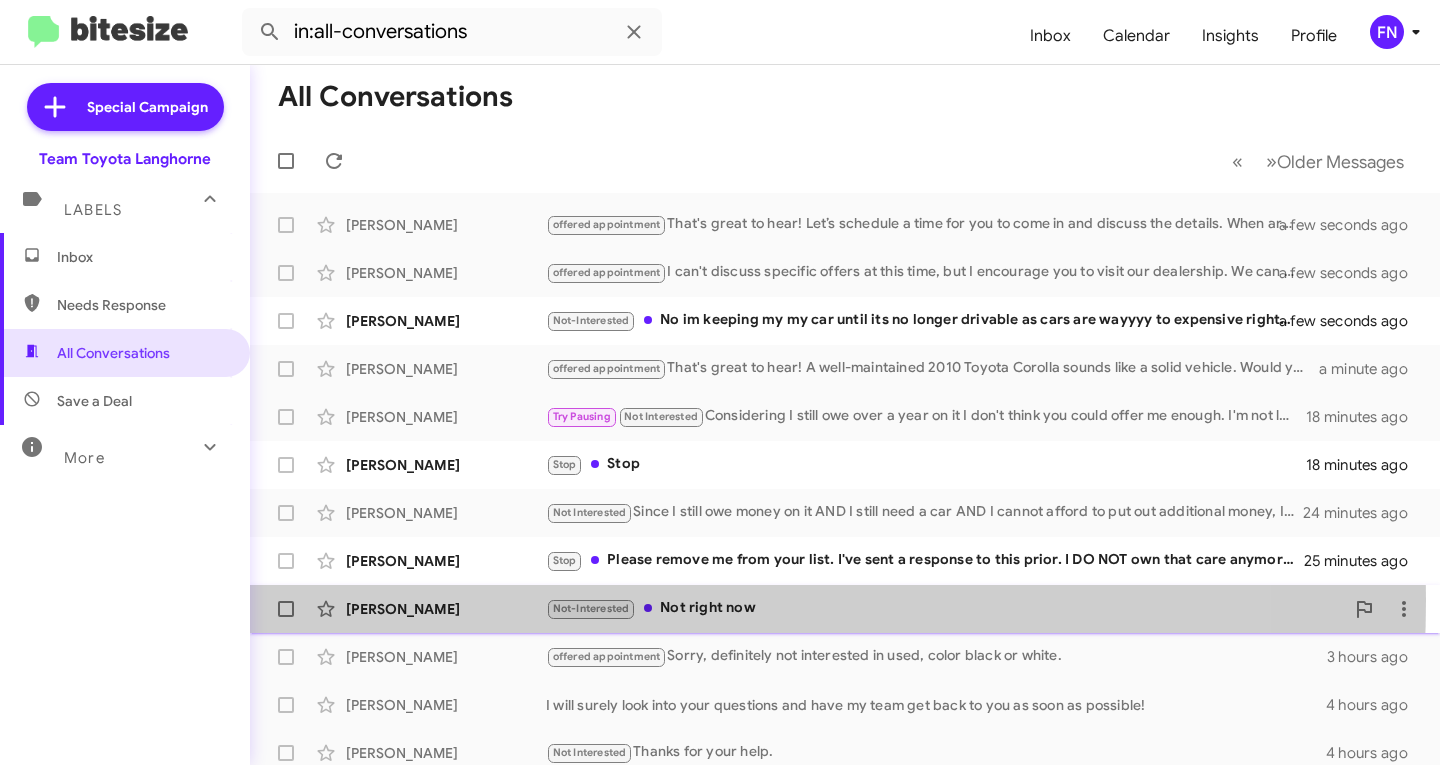 click on "[PERSON_NAME]" 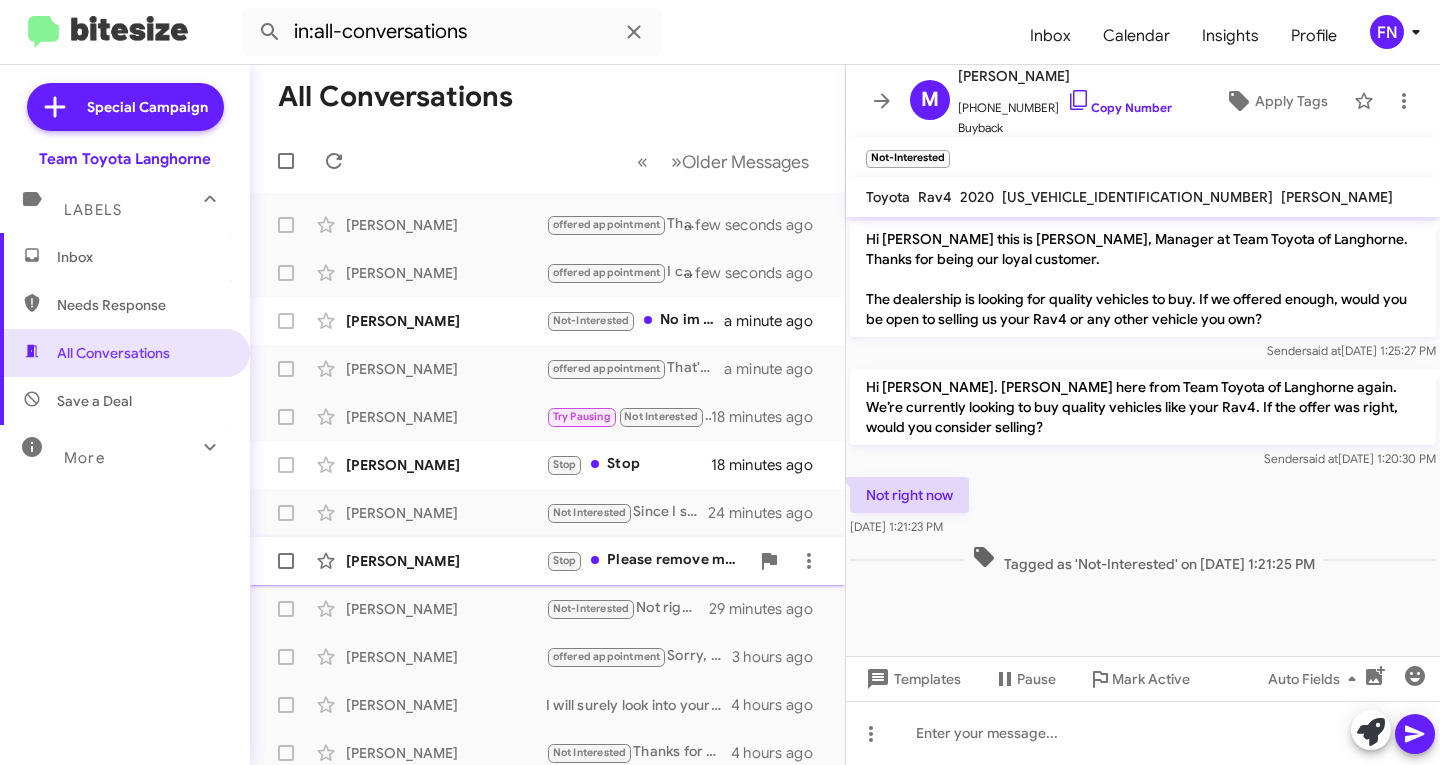 click on "[PERSON_NAME]  Stop   Please remove me from your list. I've sent a response to this prior. I DO NOT own that care anymore!!!!   25 minutes ago" 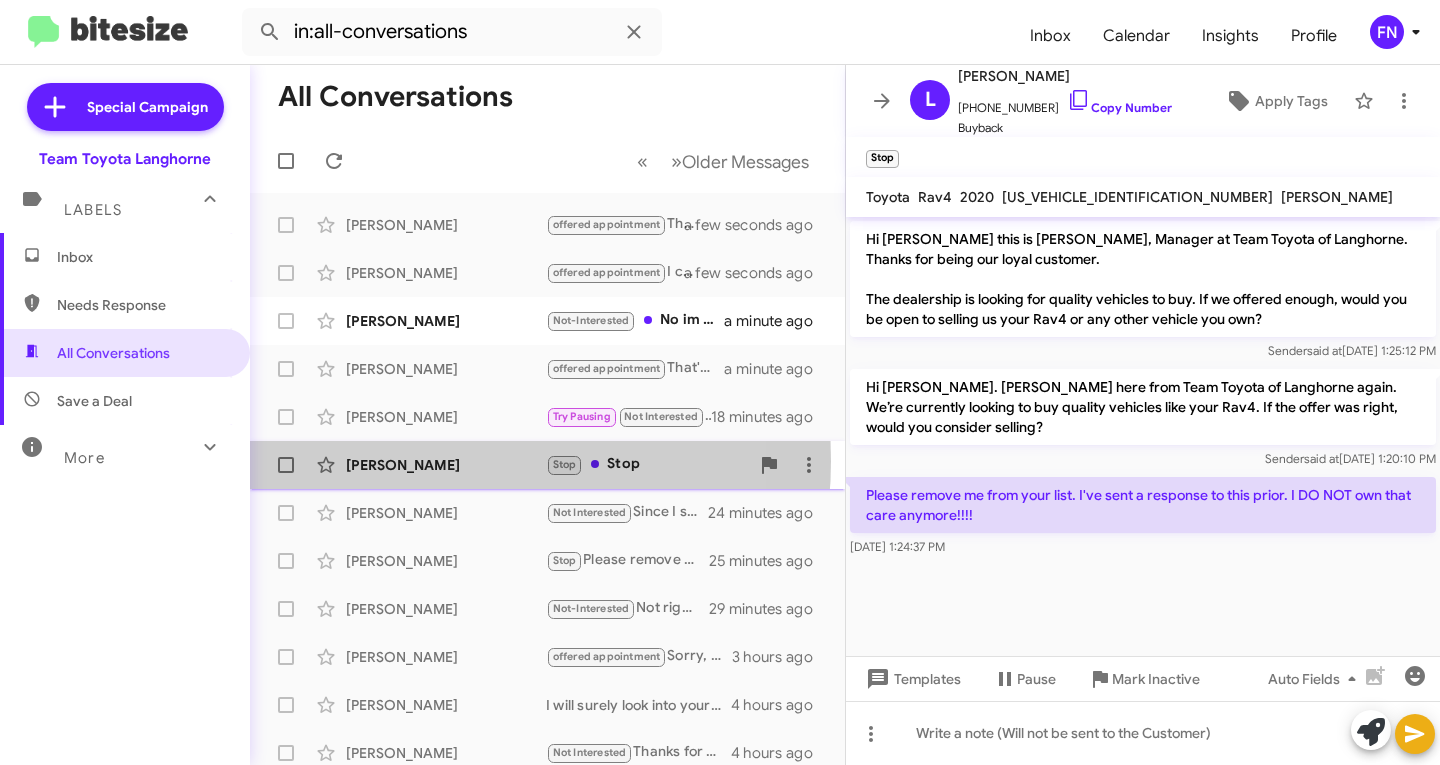 click on "[PERSON_NAME]" 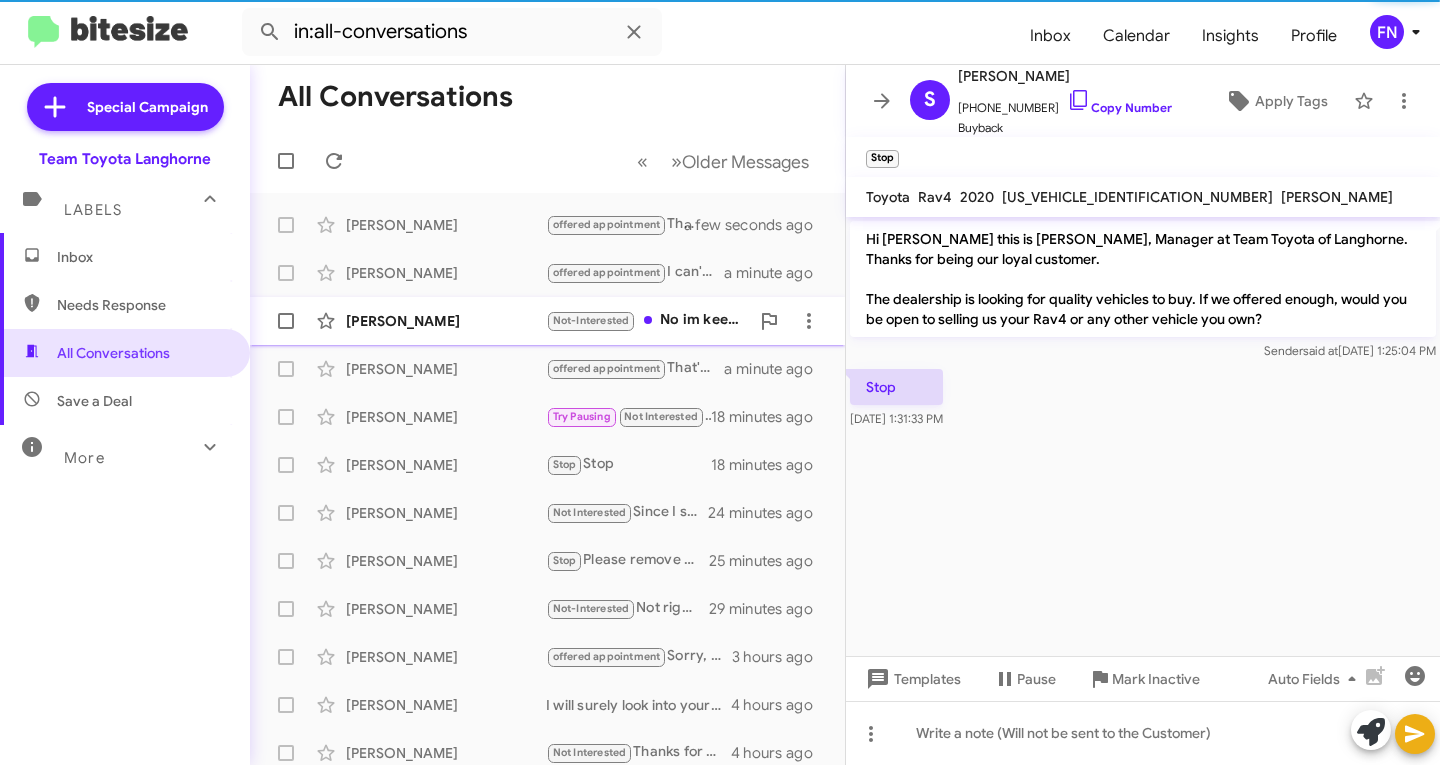 click on "[PERSON_NAME]" 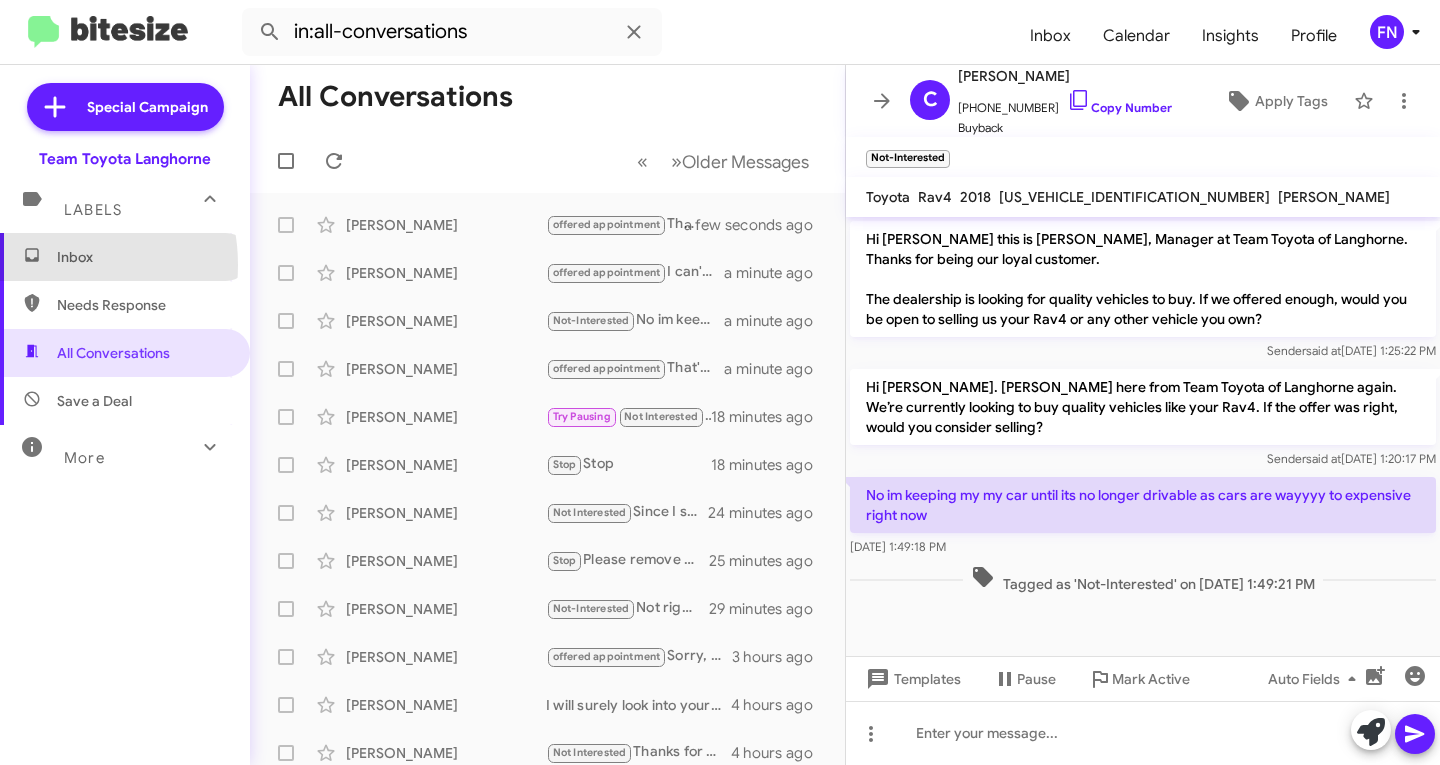 drag, startPoint x: 46, startPoint y: 265, endPoint x: 58, endPoint y: 264, distance: 12.0415945 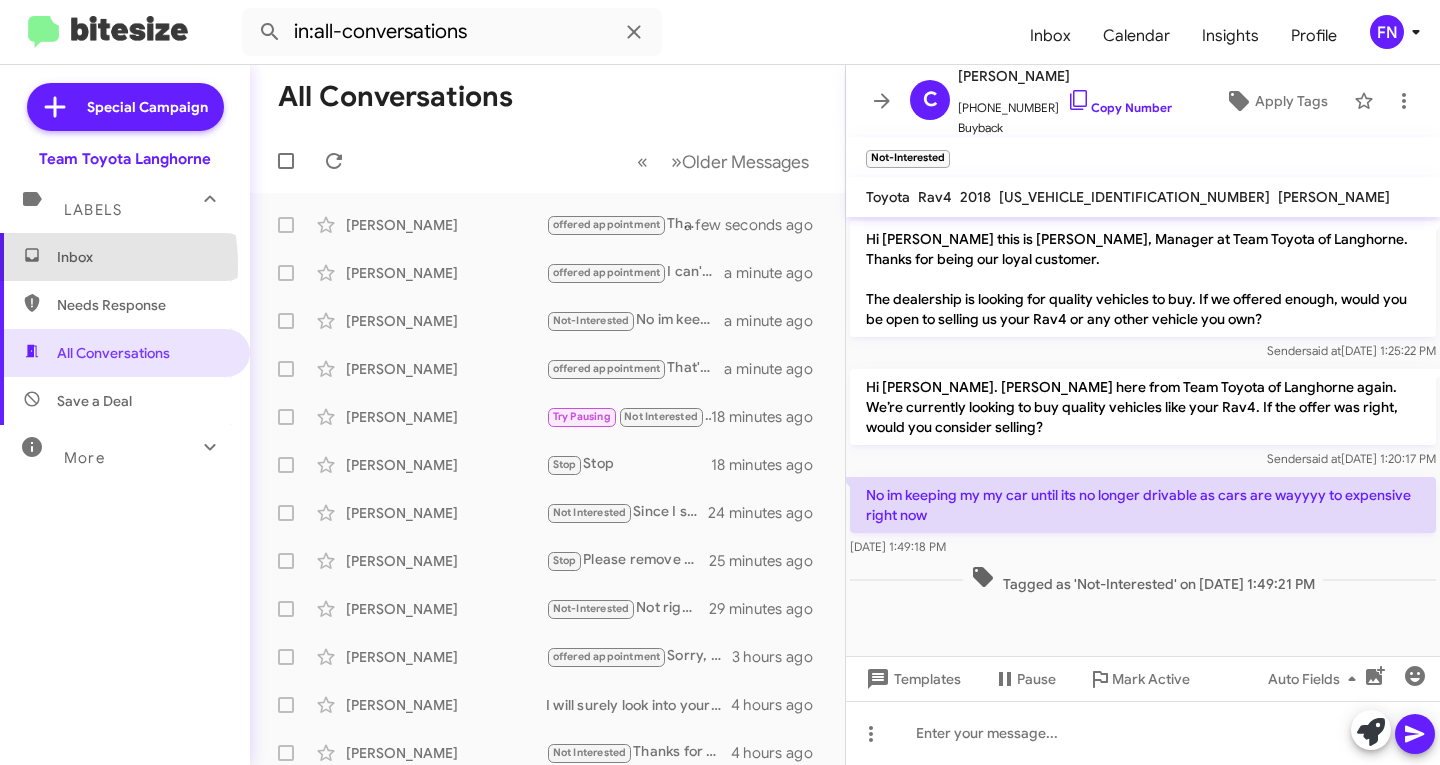 click on "Inbox" at bounding box center (125, 257) 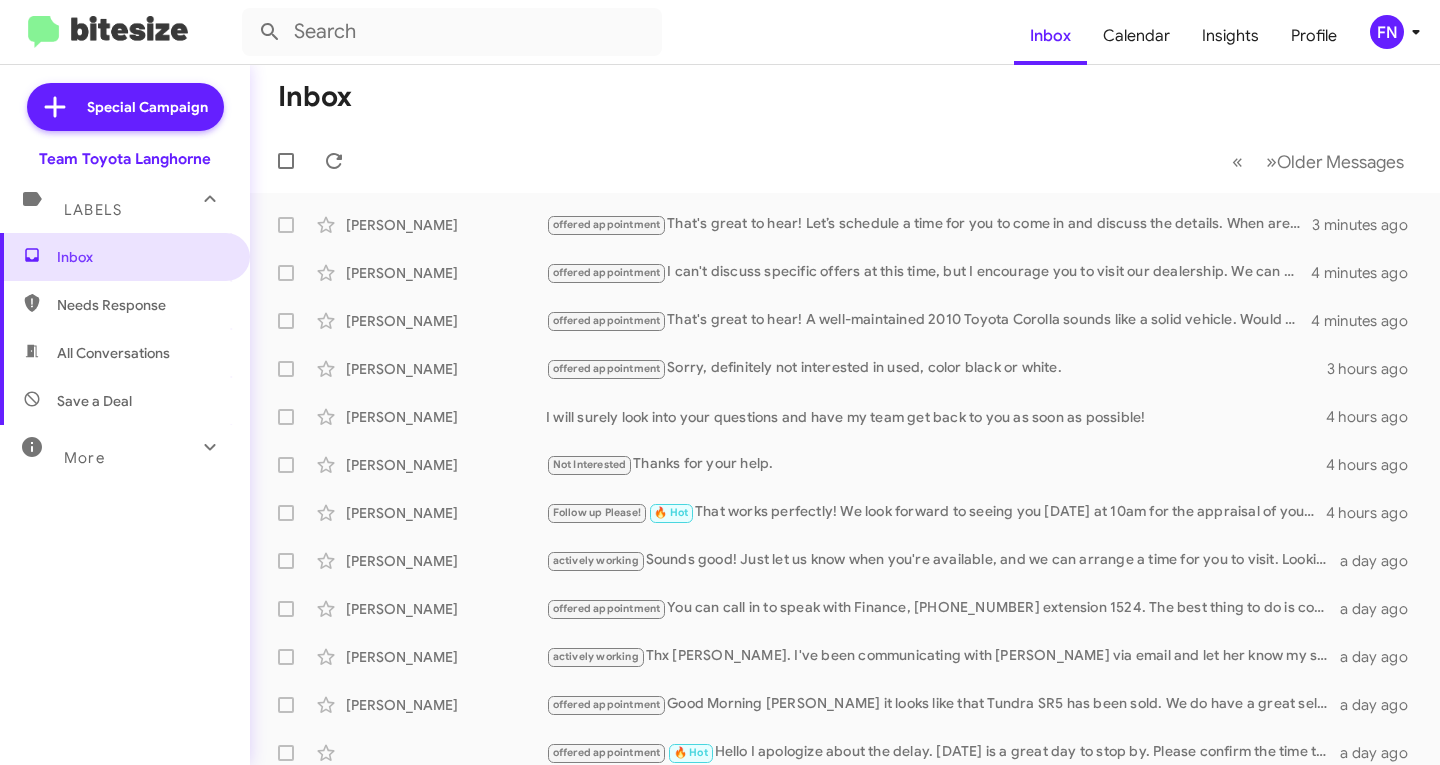 click on "All Conversations" at bounding box center (125, 353) 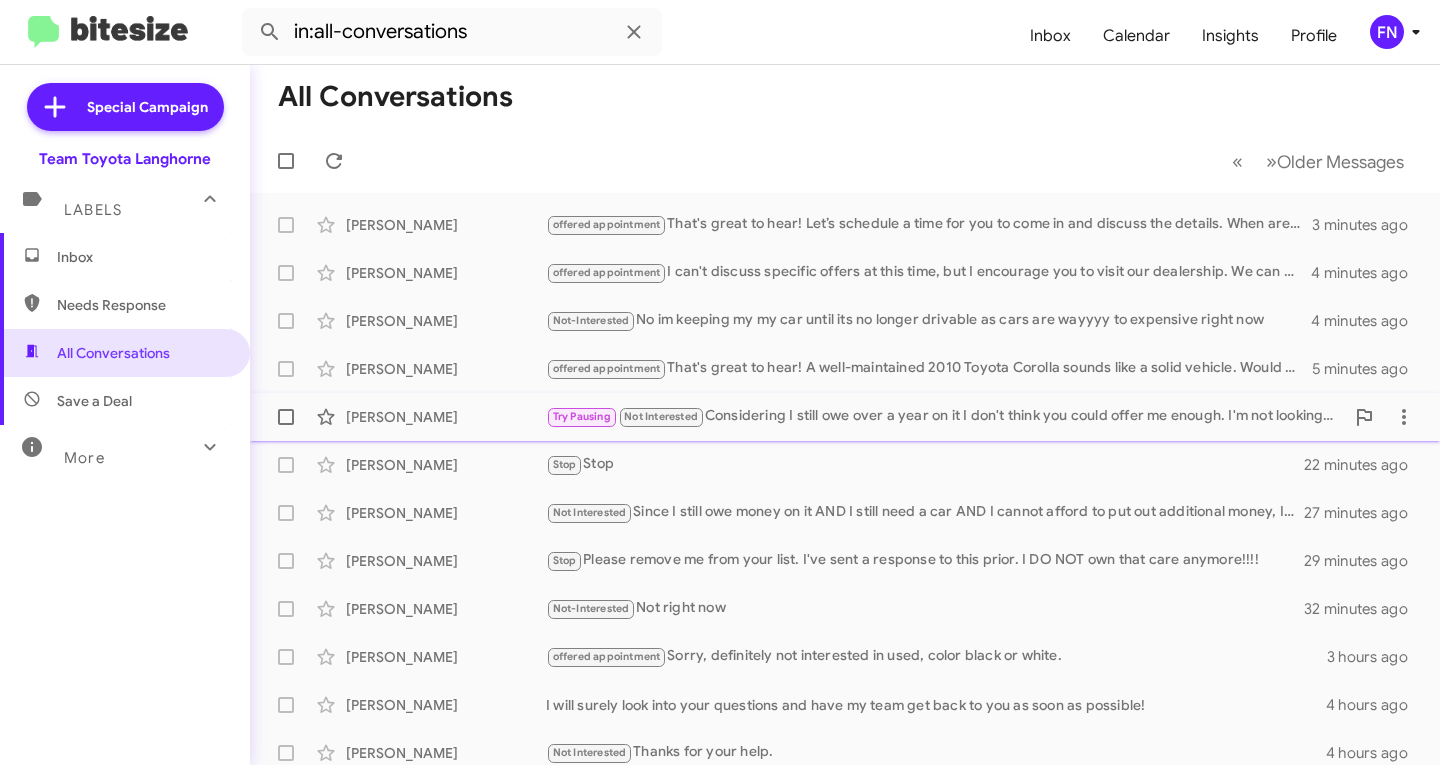 click on "[PERSON_NAME]" 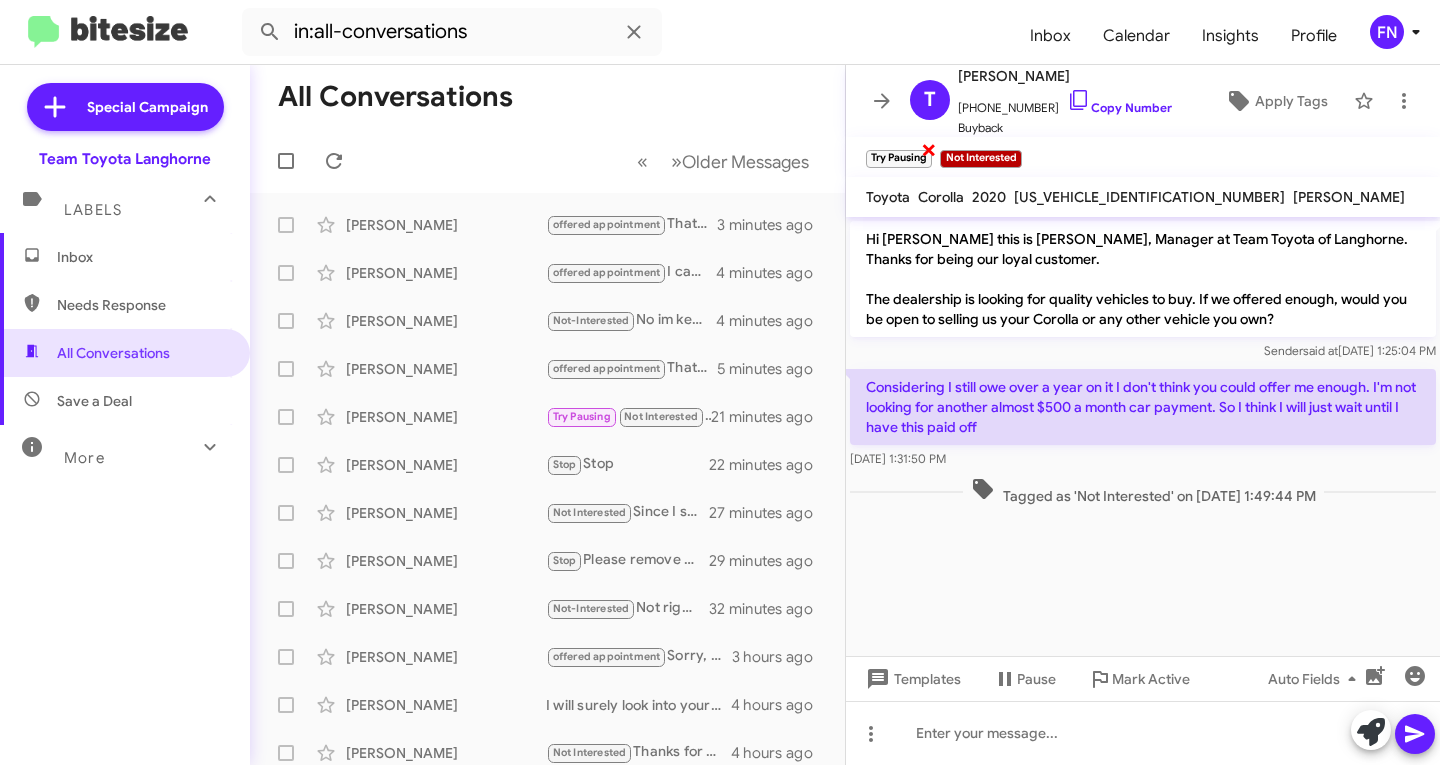 click on "×" 